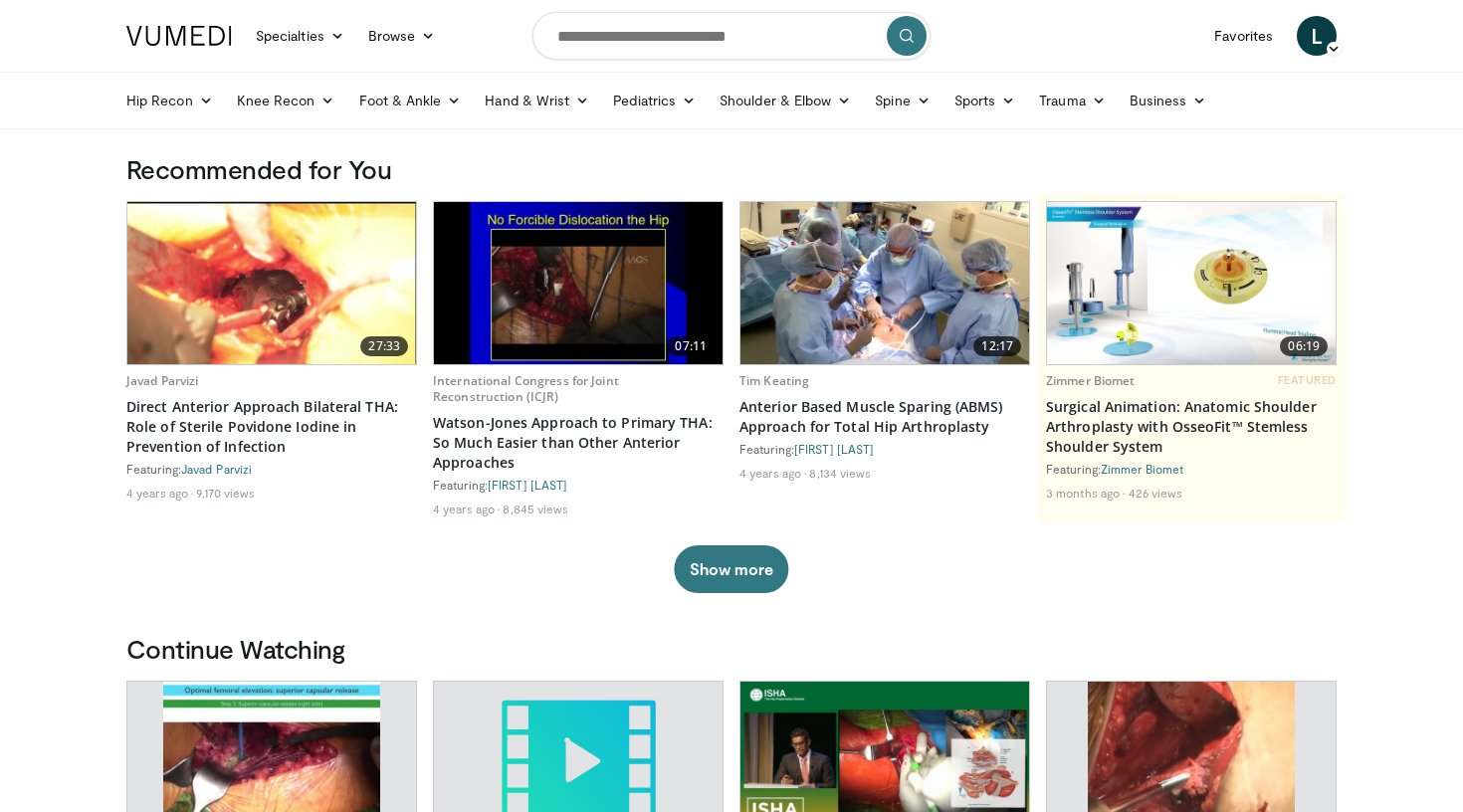 scroll, scrollTop: 0, scrollLeft: 0, axis: both 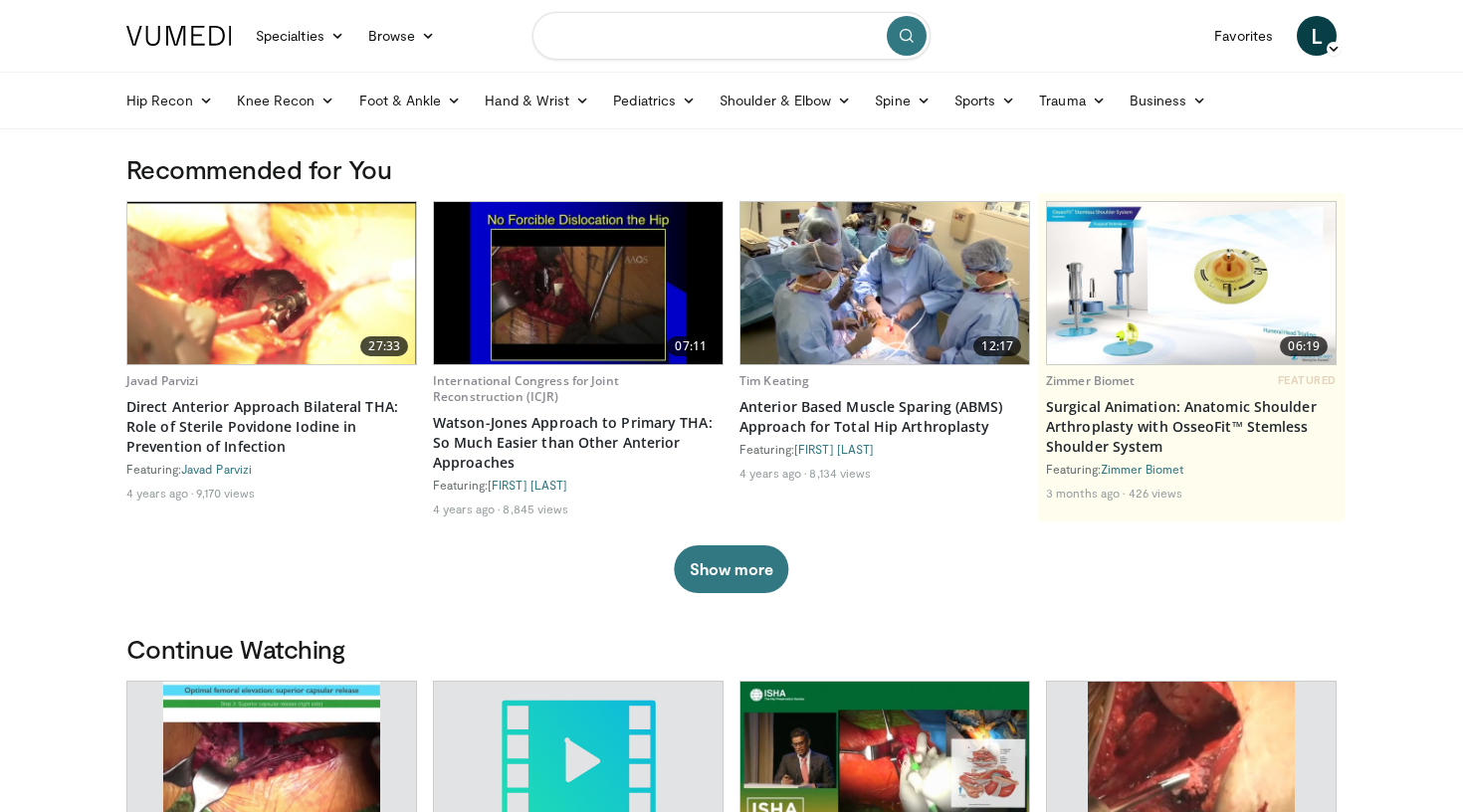 click at bounding box center [732, 36] 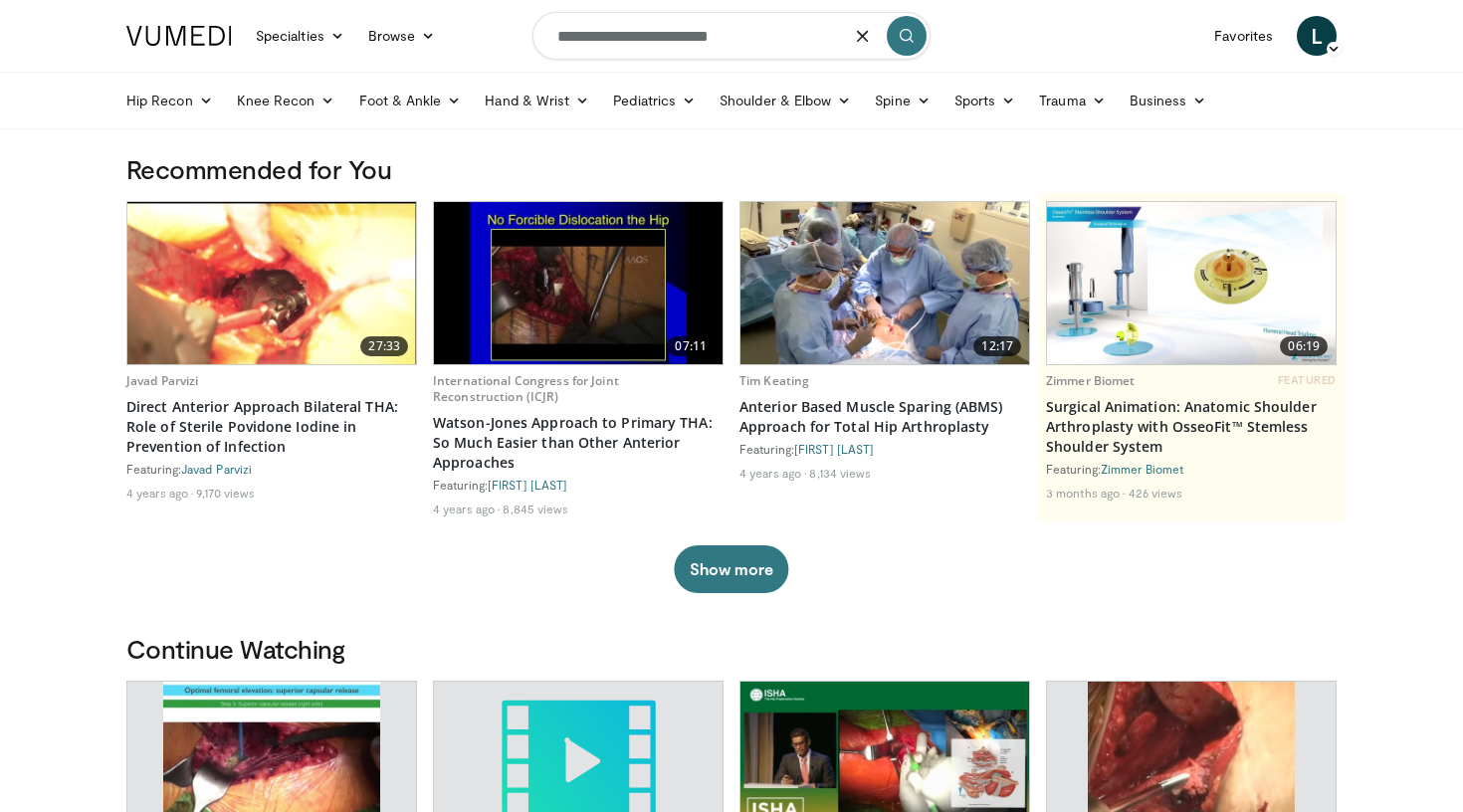 type on "**********" 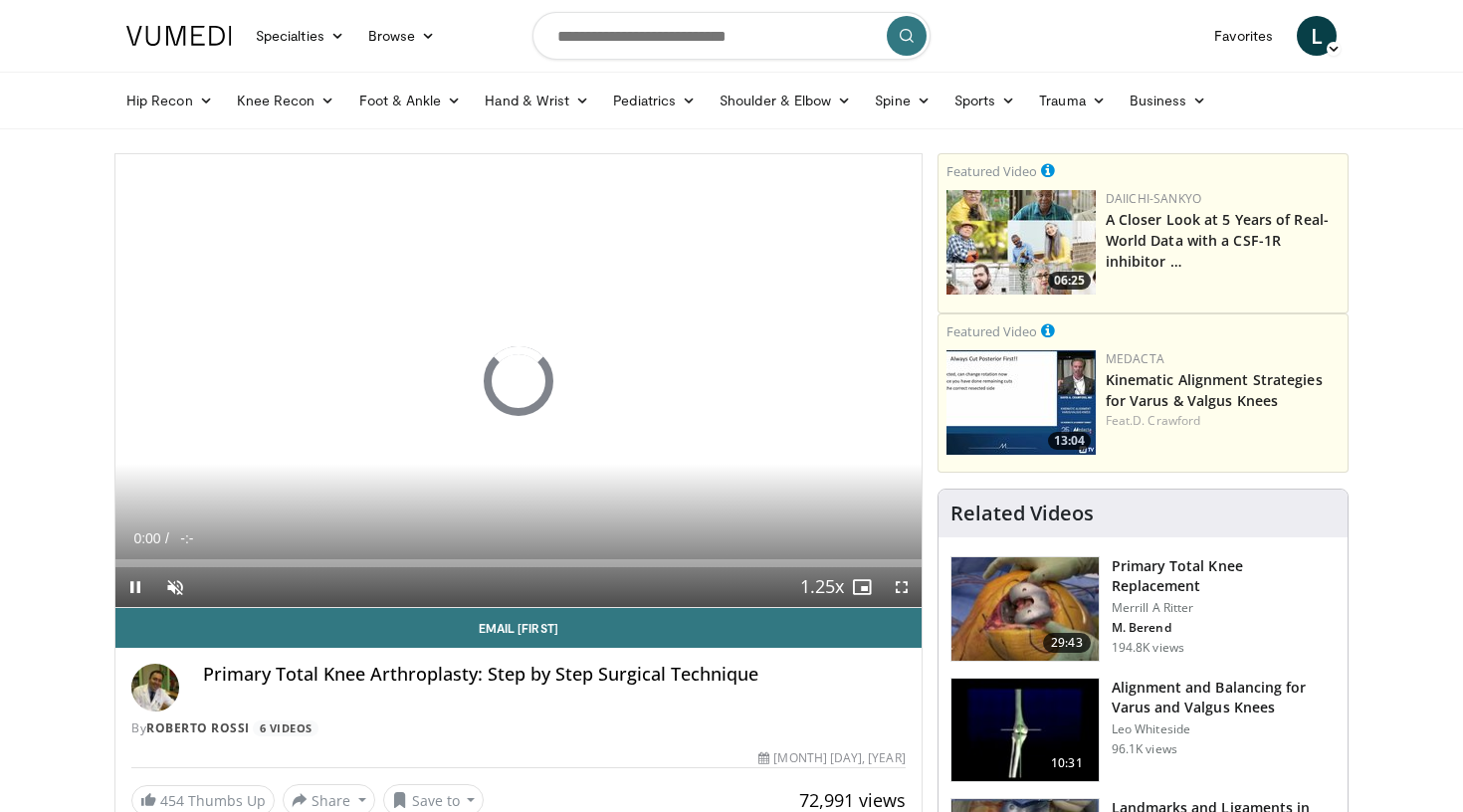 scroll, scrollTop: 0, scrollLeft: 0, axis: both 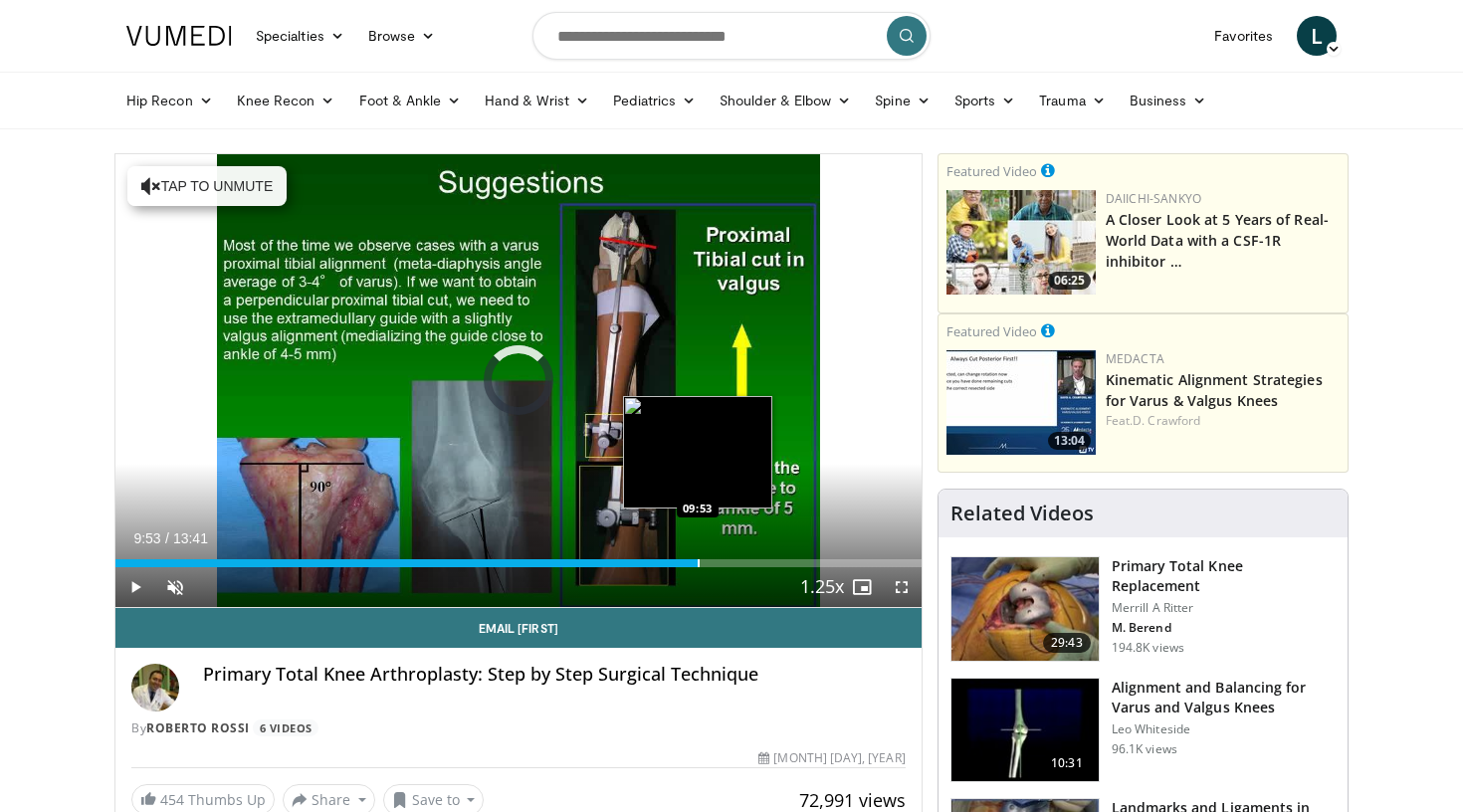 click at bounding box center [699, 563] 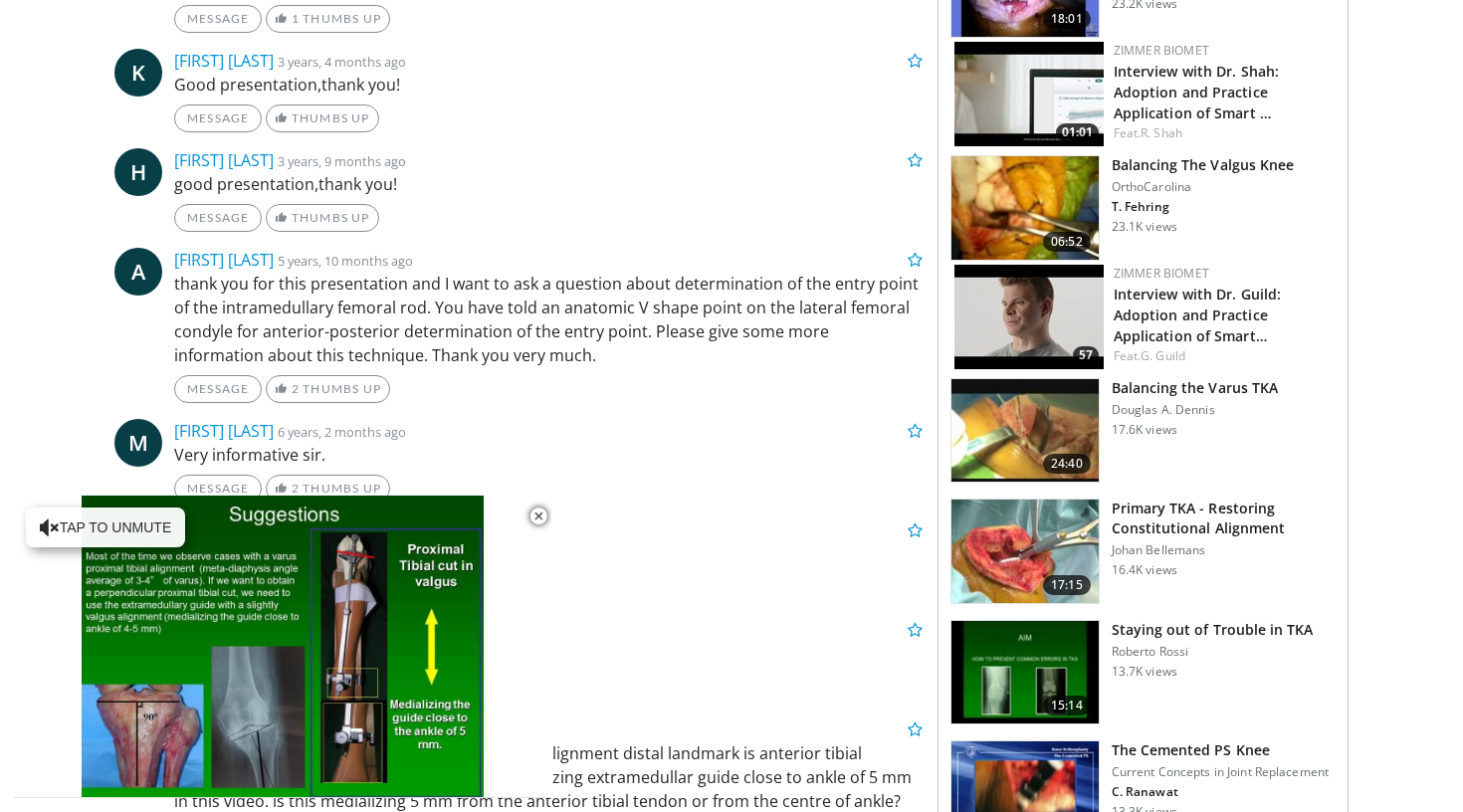scroll, scrollTop: 1573, scrollLeft: 0, axis: vertical 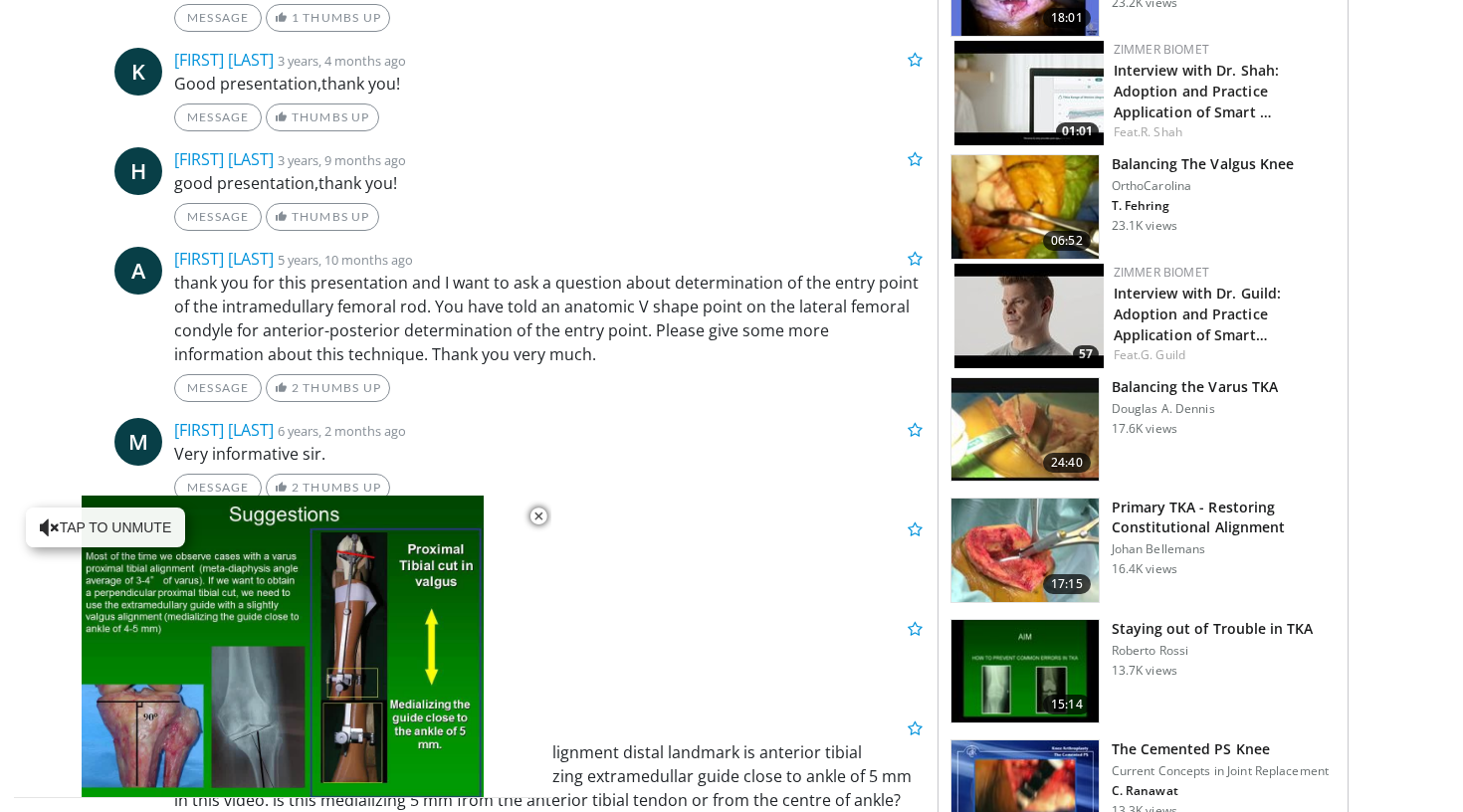 click at bounding box center (1025, 550) 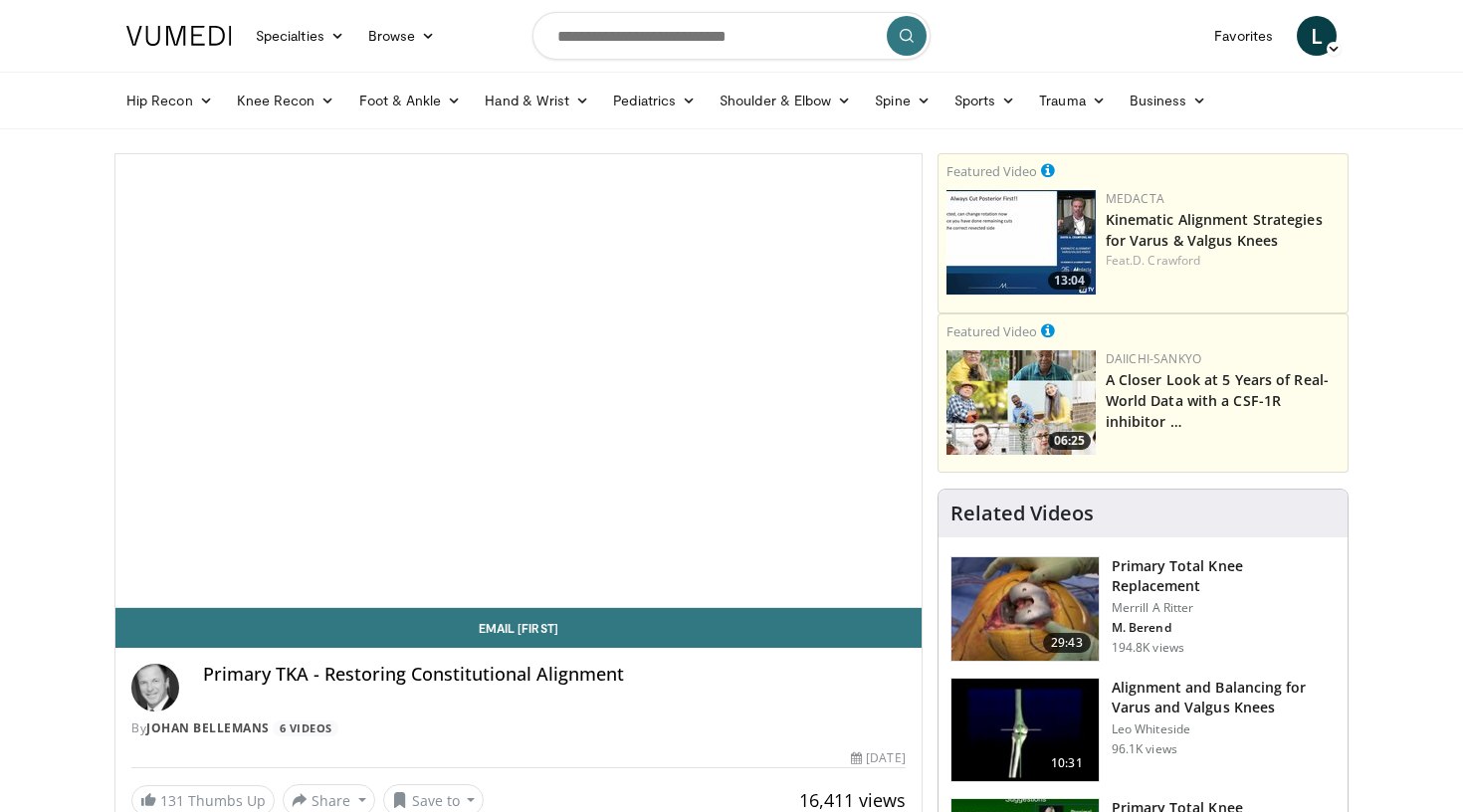 scroll, scrollTop: 0, scrollLeft: 0, axis: both 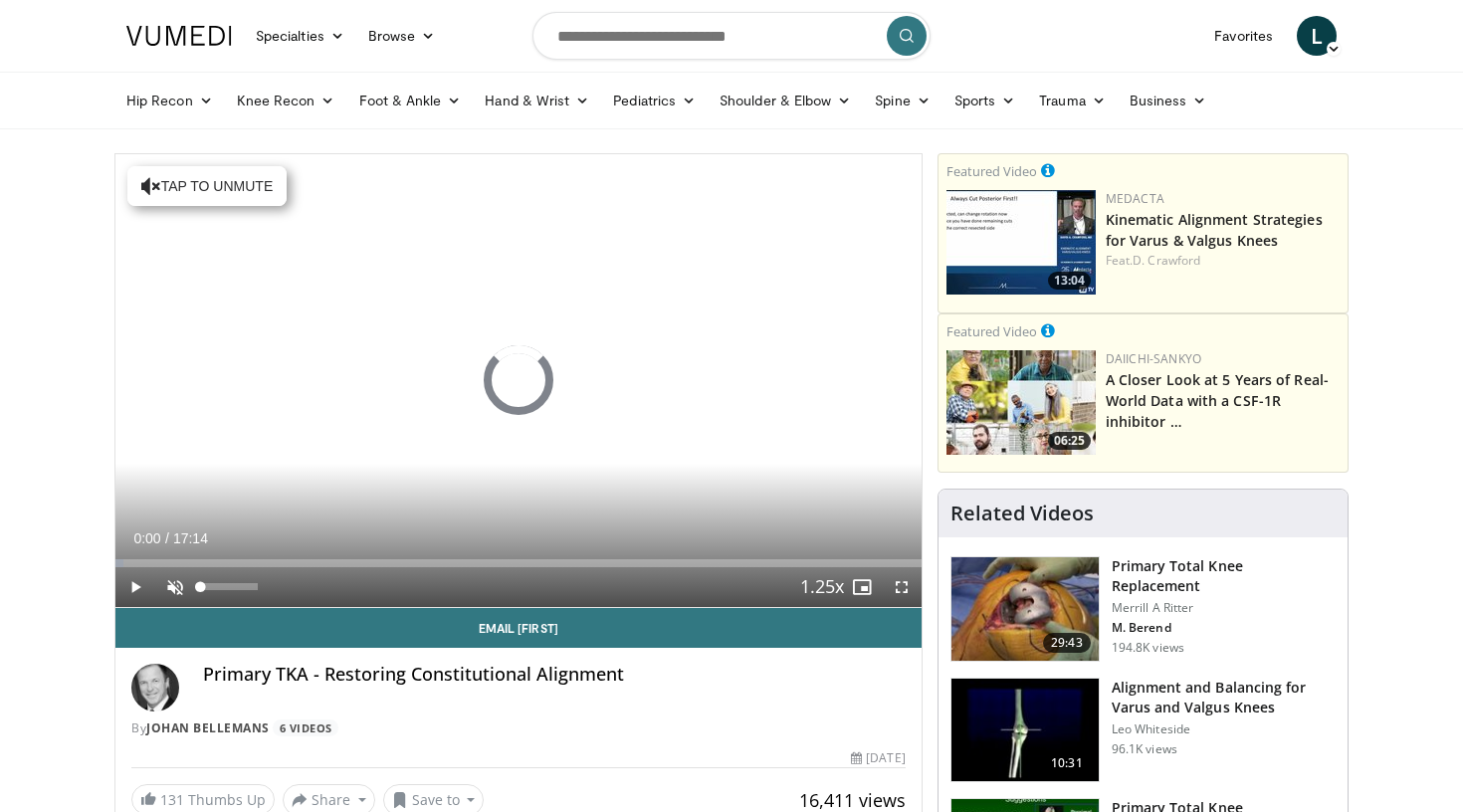 click at bounding box center [175, 587] 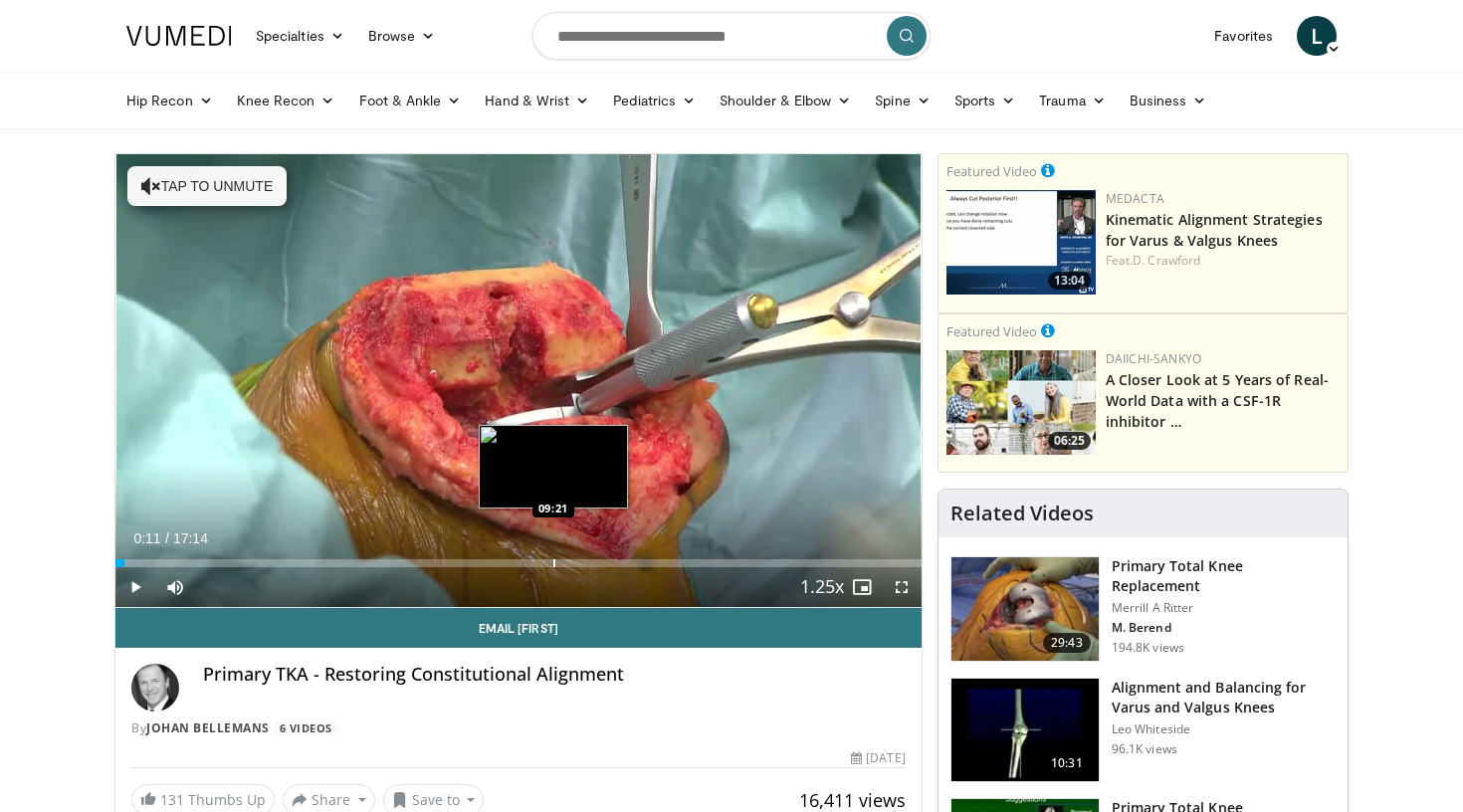 click at bounding box center [554, 563] 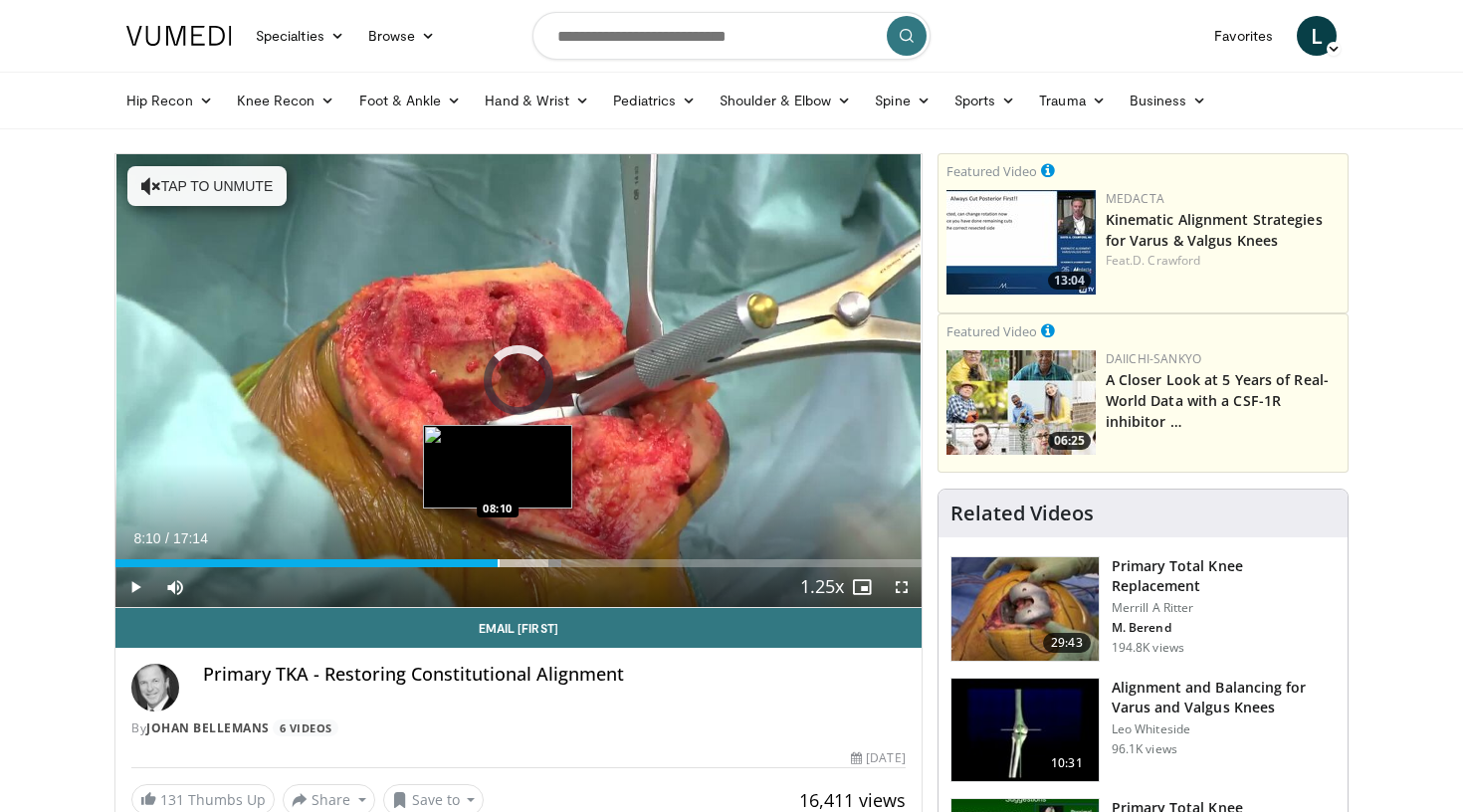 click at bounding box center [499, 563] 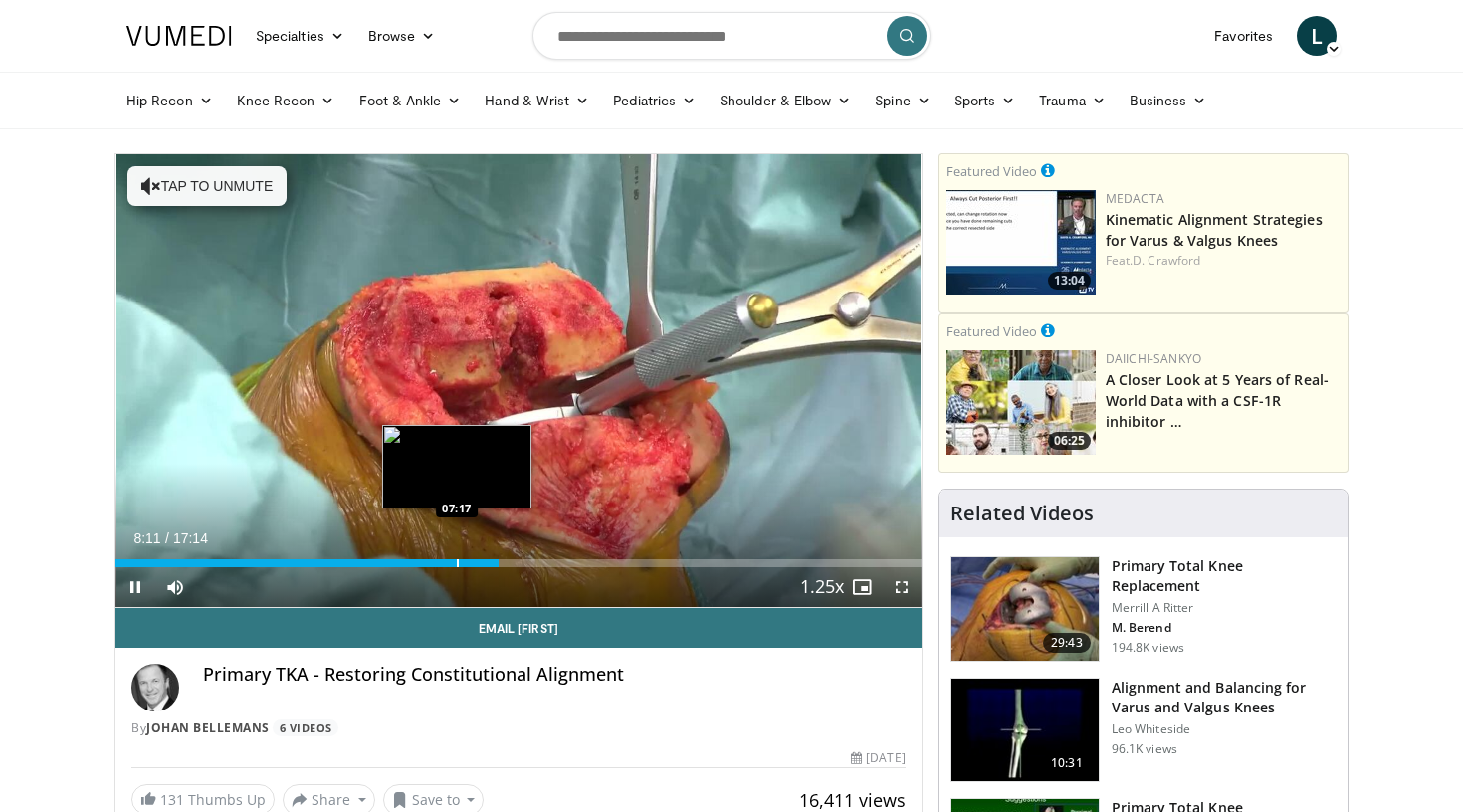 click at bounding box center [458, 563] 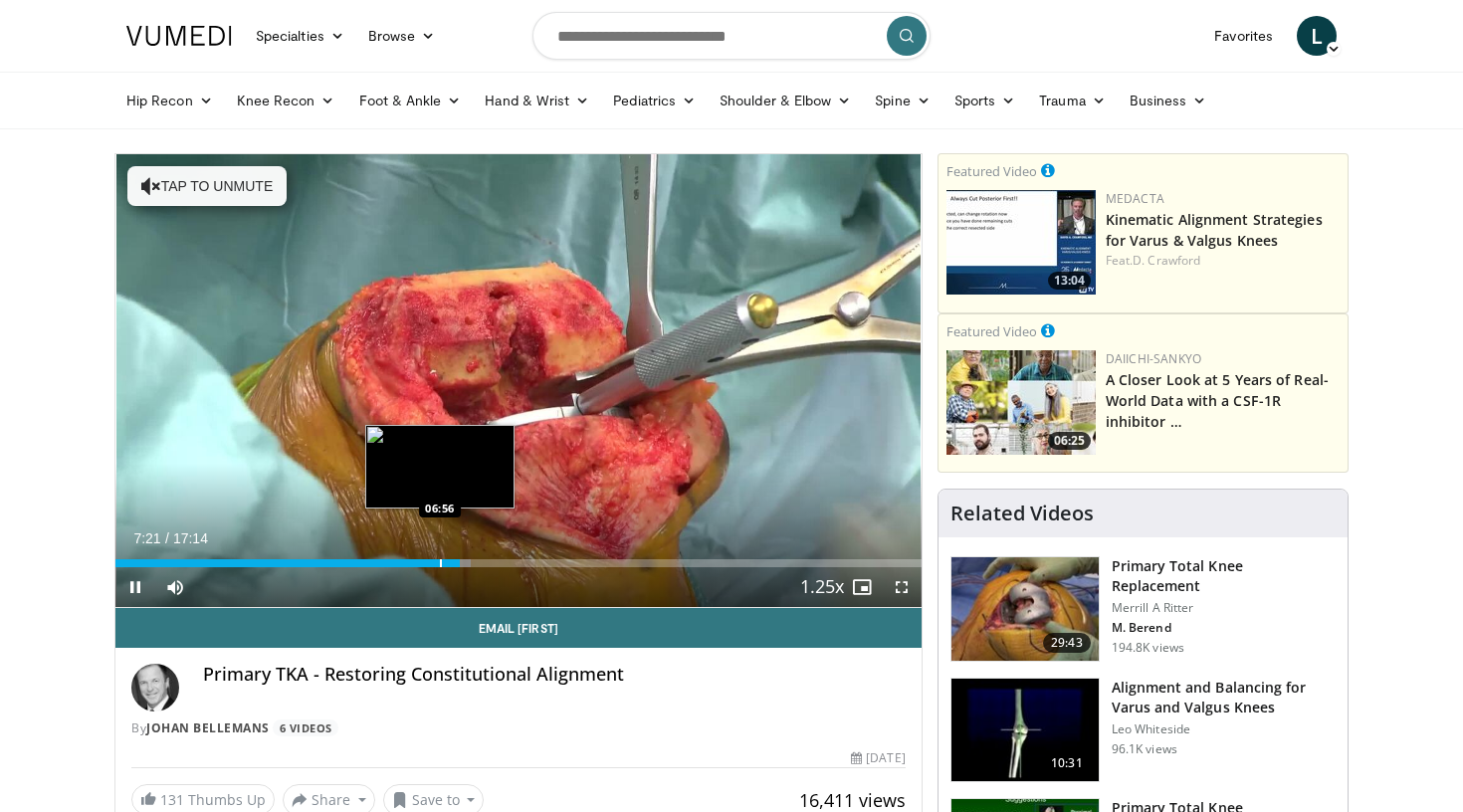 click at bounding box center (441, 563) 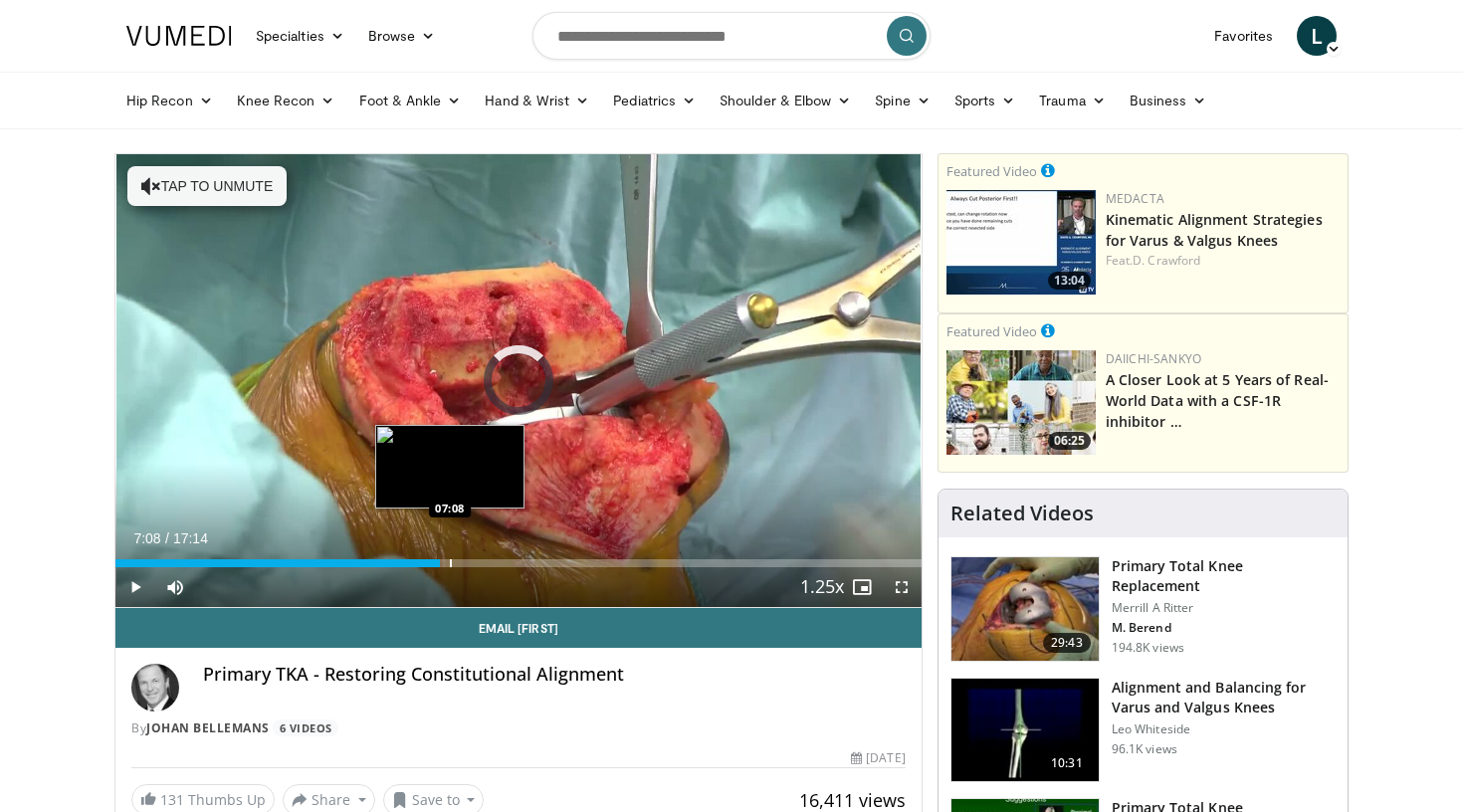 click on "Loaded :  40.28% 06:56 07:08" at bounding box center (519, 557) 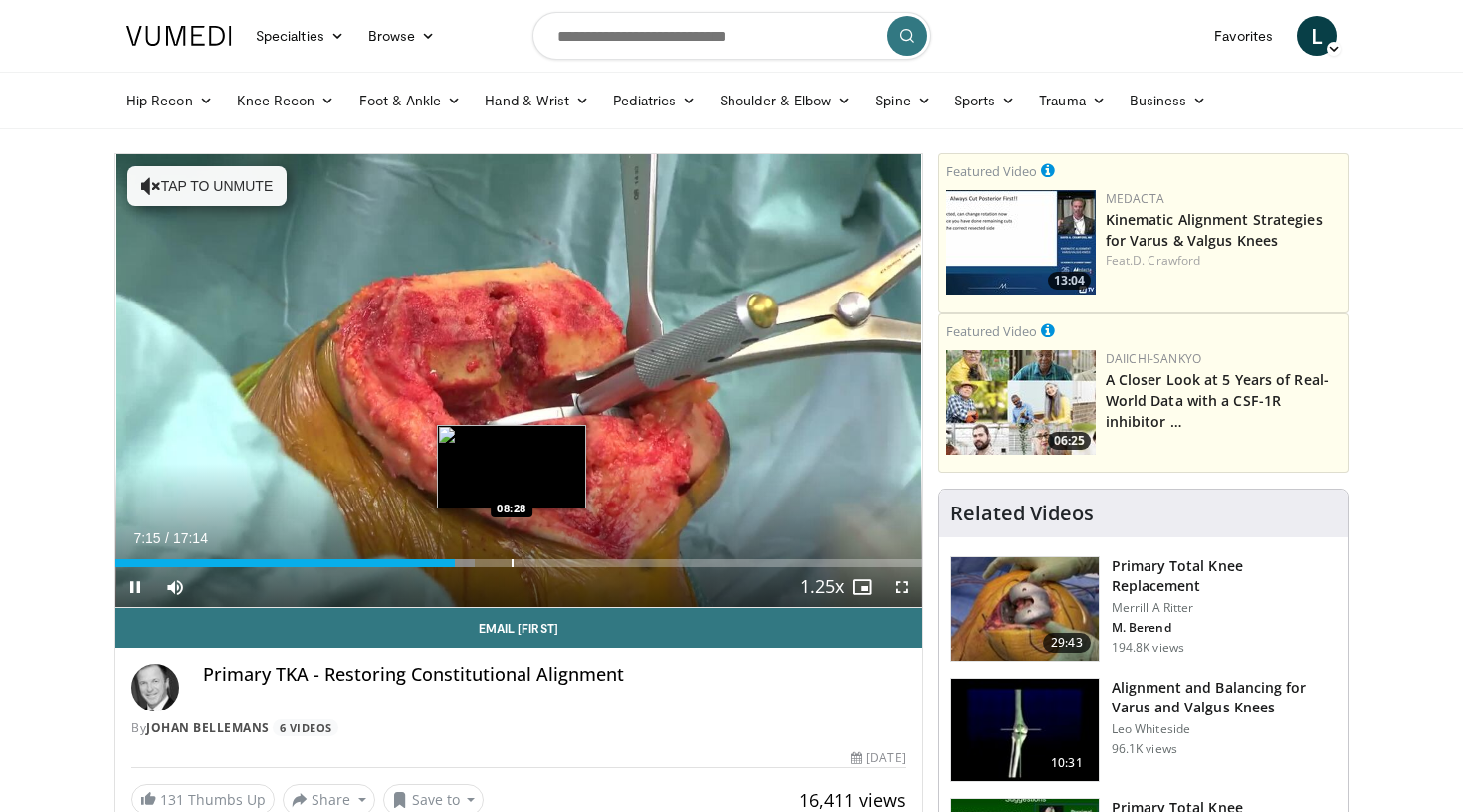 click at bounding box center [513, 563] 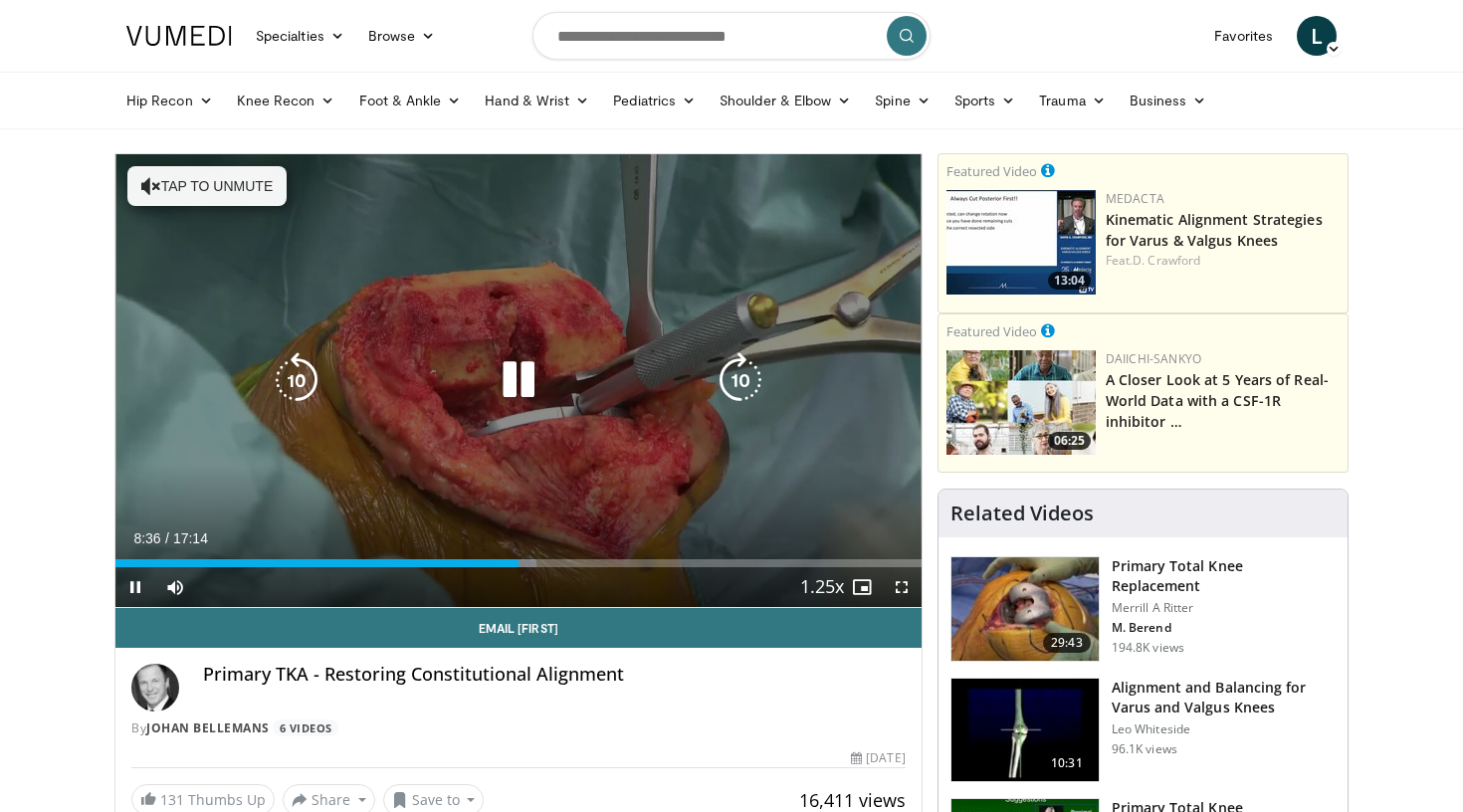 click at bounding box center [740, 380] 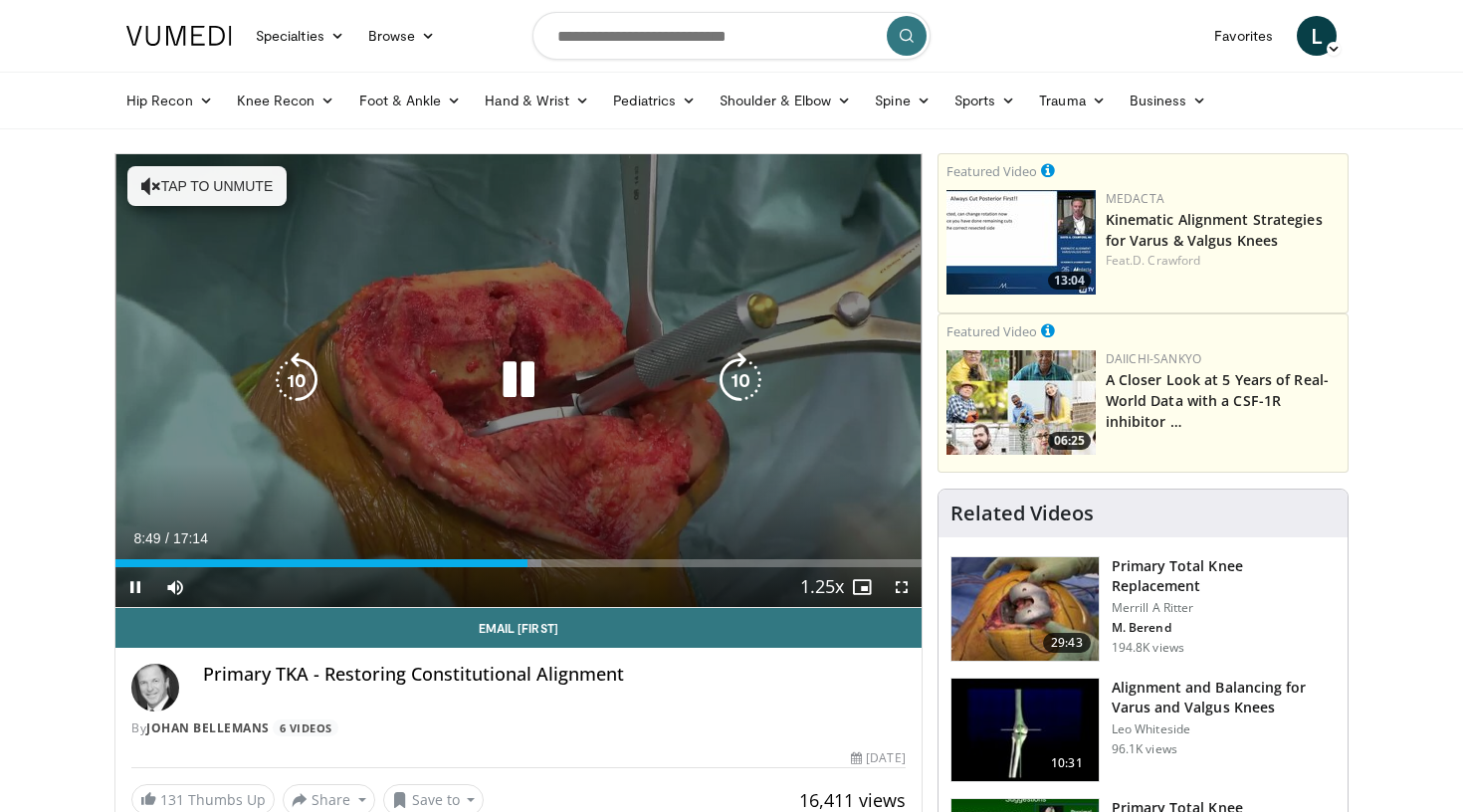click at bounding box center (740, 380) 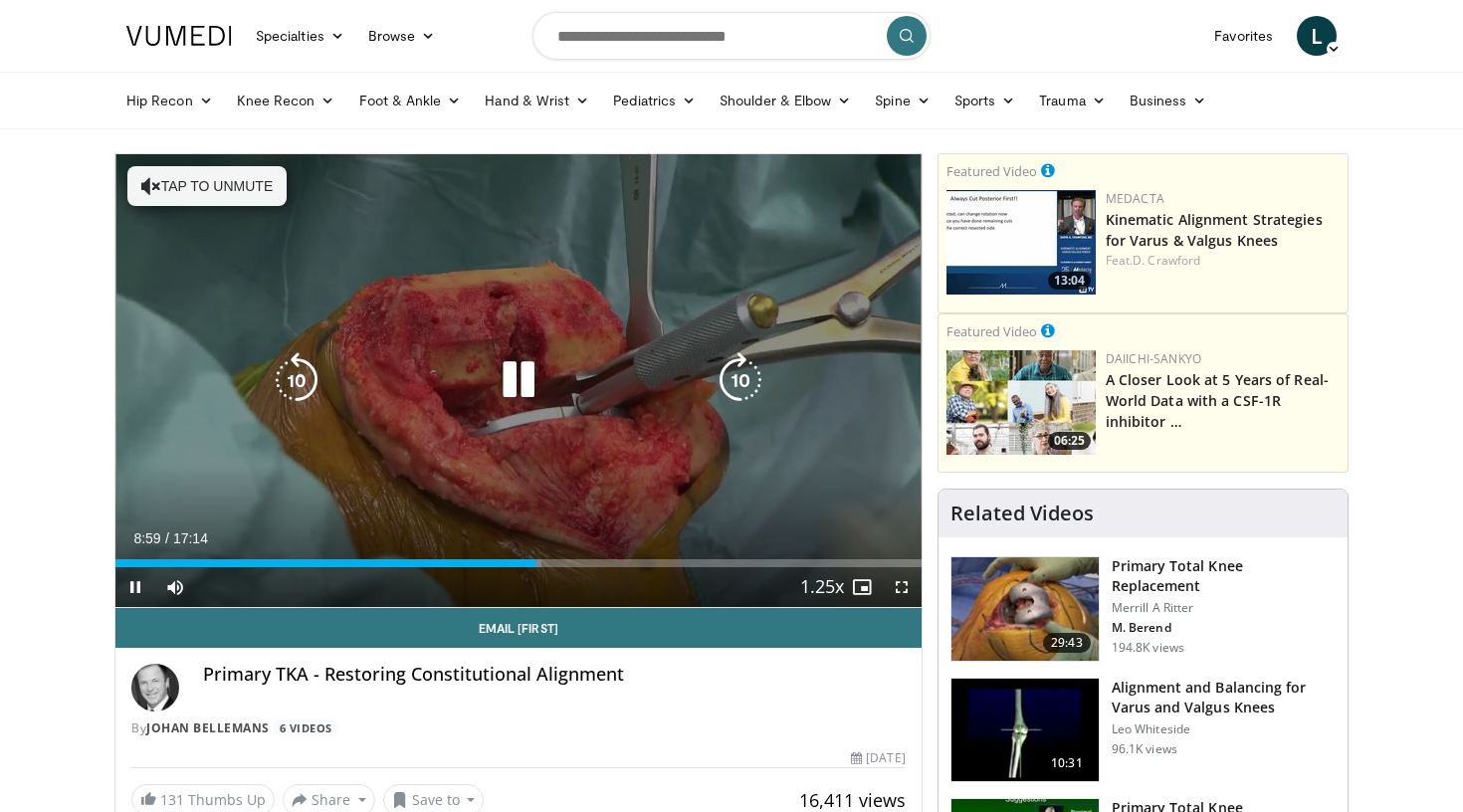 click at bounding box center (297, 380) 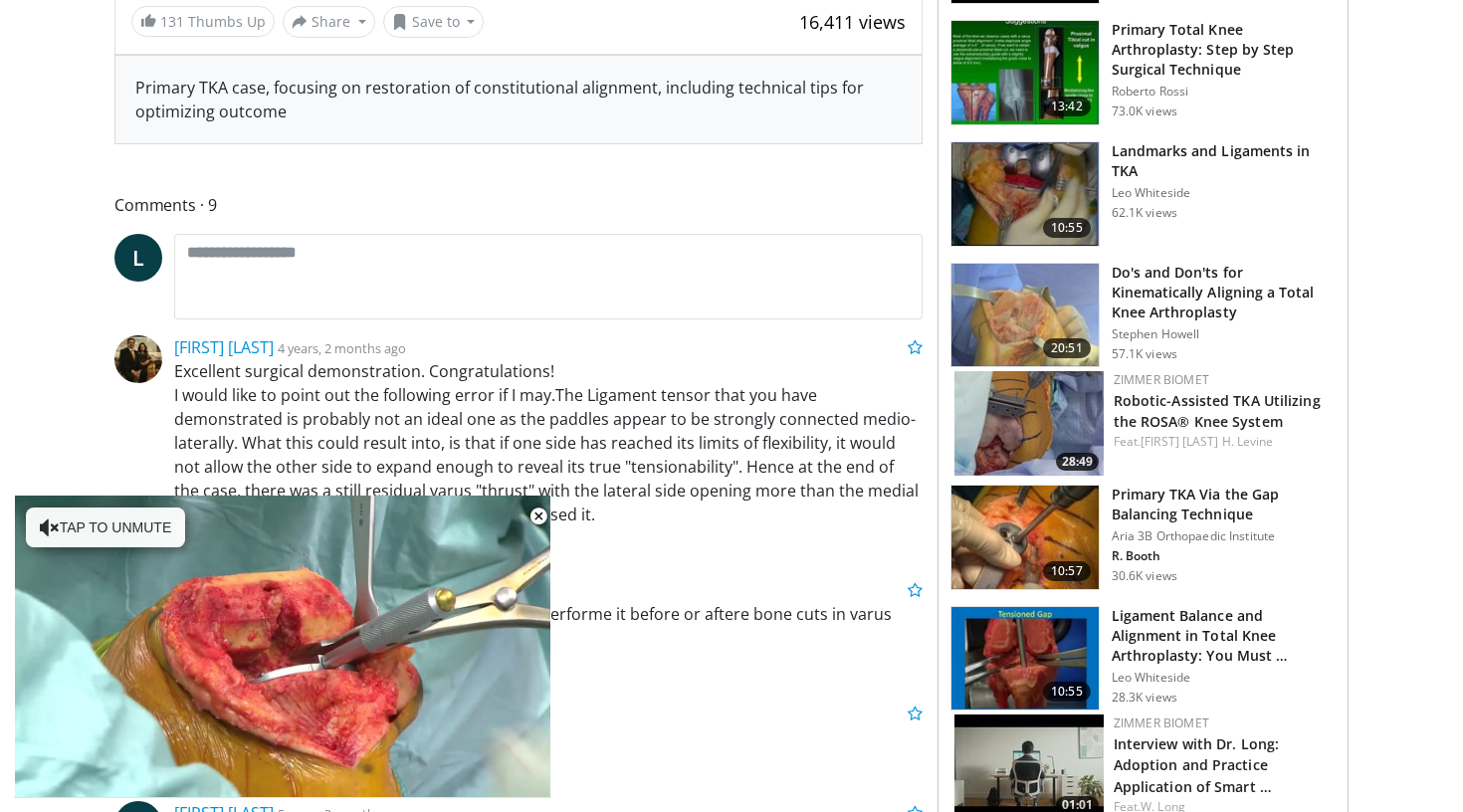 scroll, scrollTop: 879, scrollLeft: 0, axis: vertical 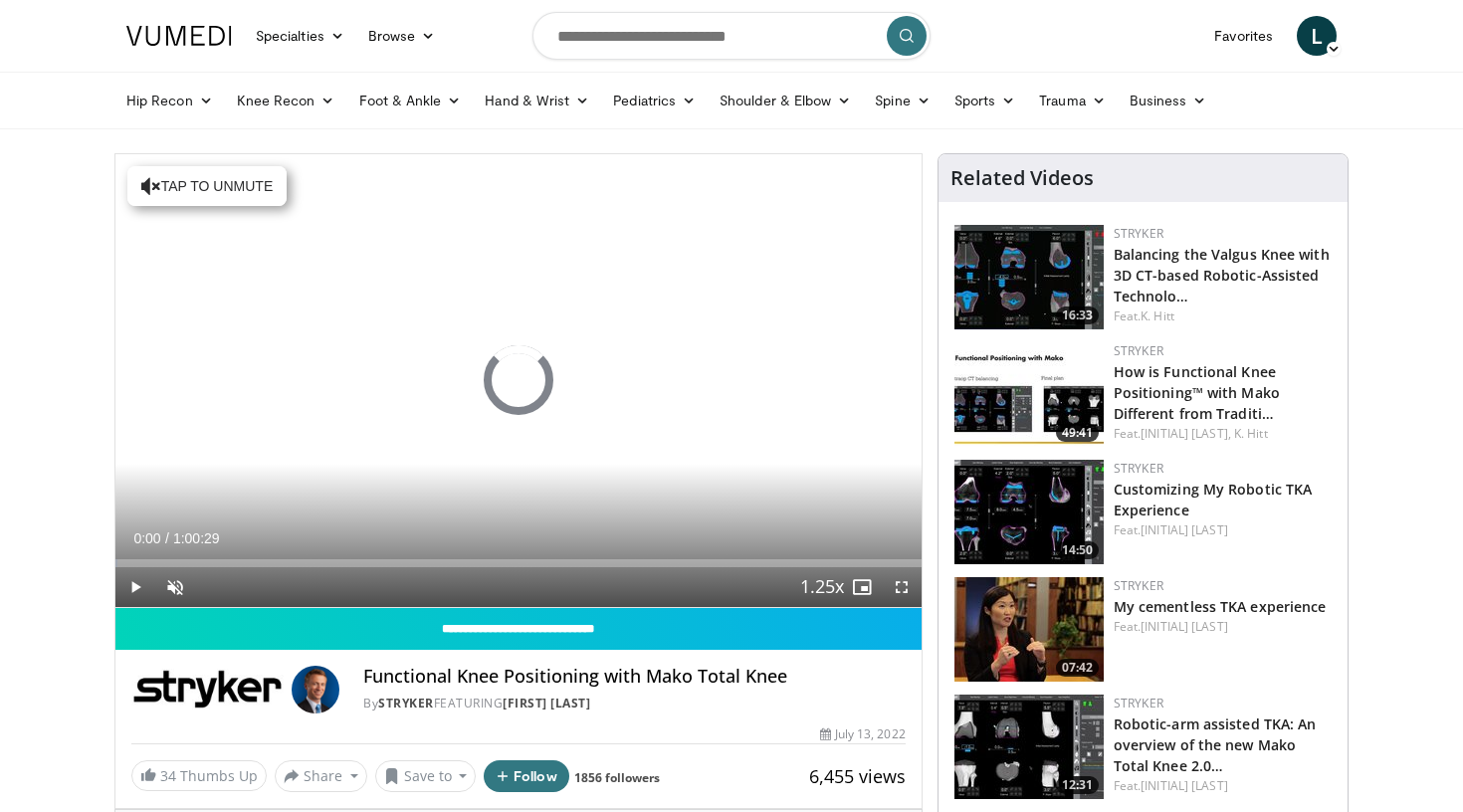 click at bounding box center (135, 587) 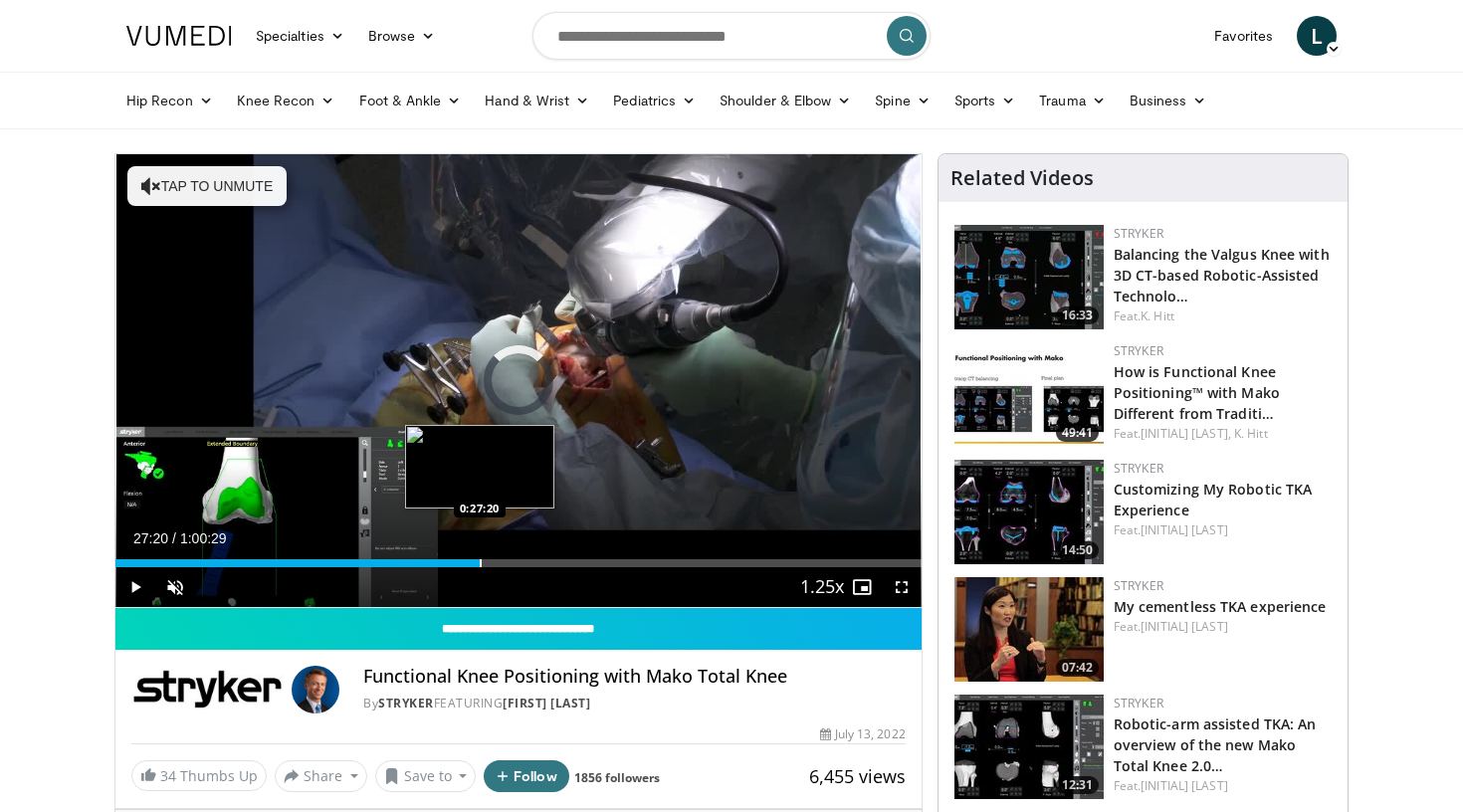 click at bounding box center (481, 563) 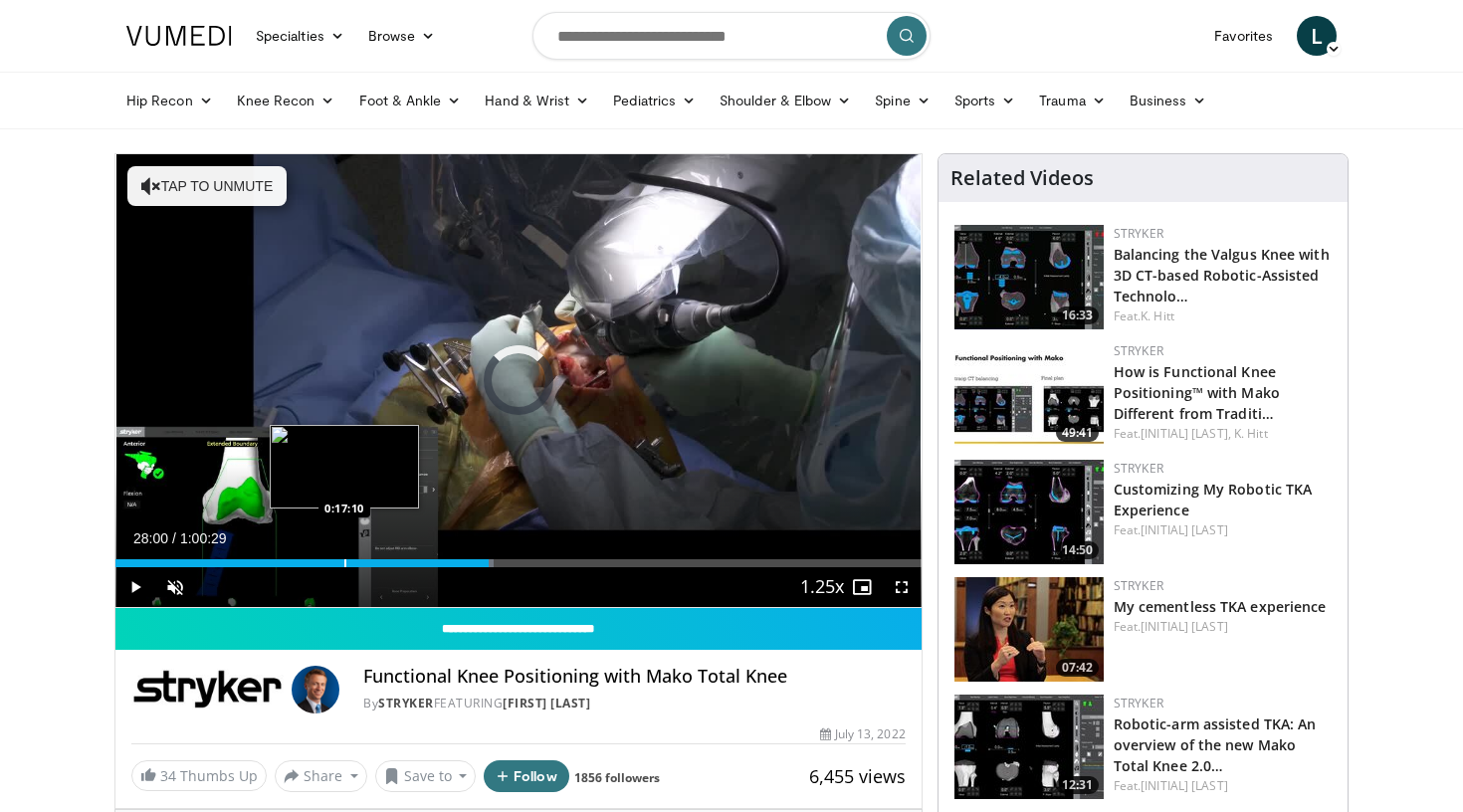click at bounding box center [345, 563] 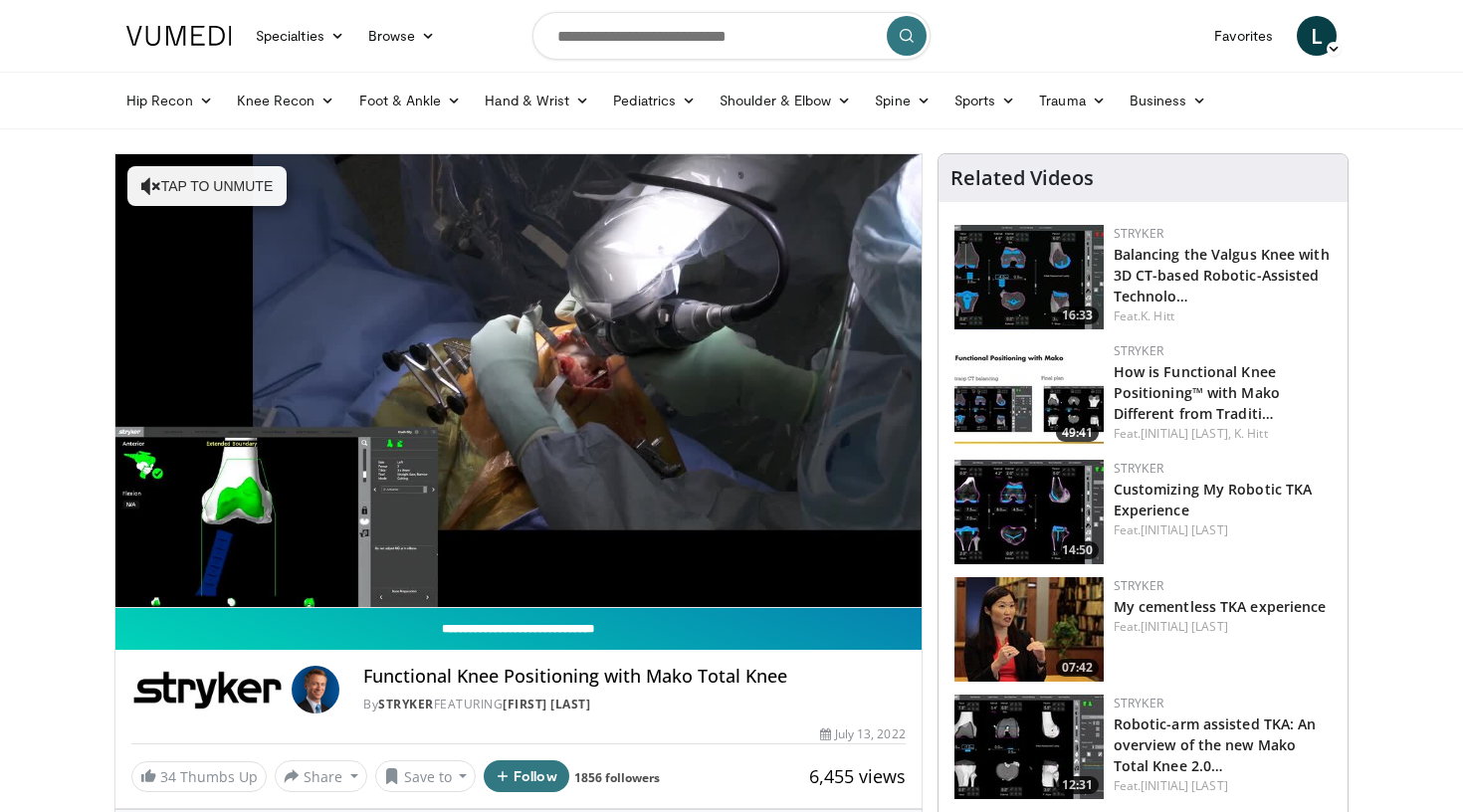 scroll, scrollTop: 0, scrollLeft: 0, axis: both 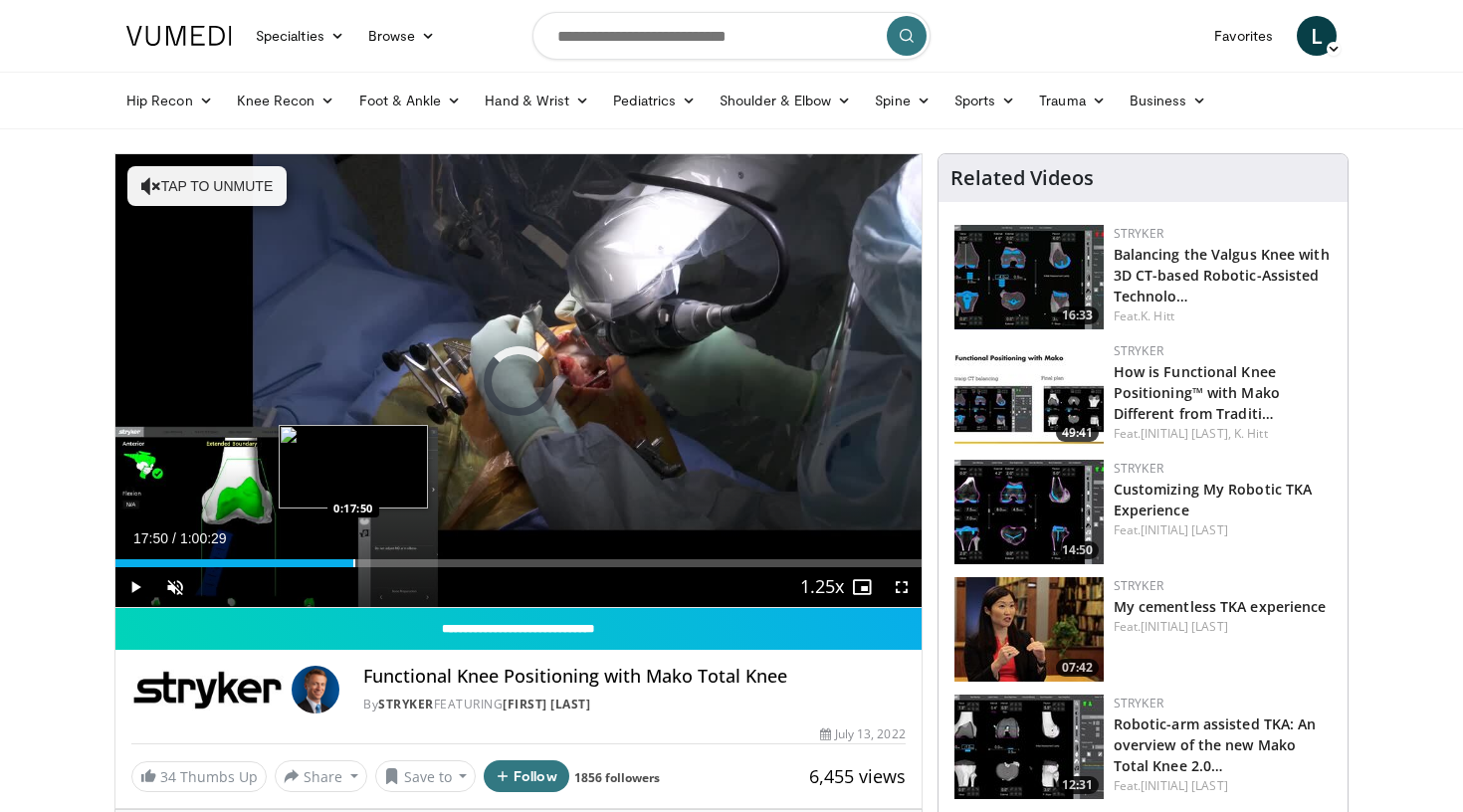 click at bounding box center [354, 563] 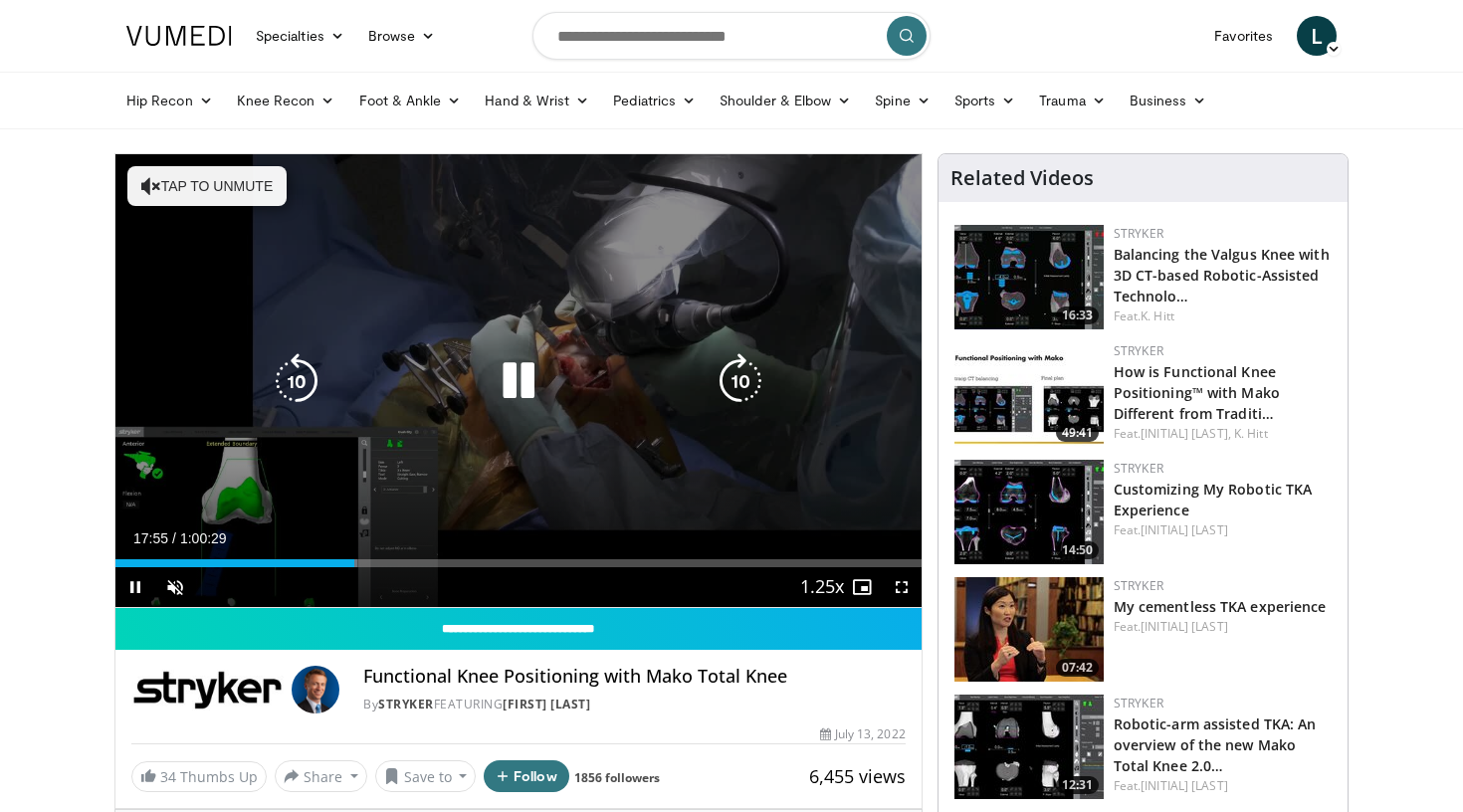click at bounding box center [740, 381] 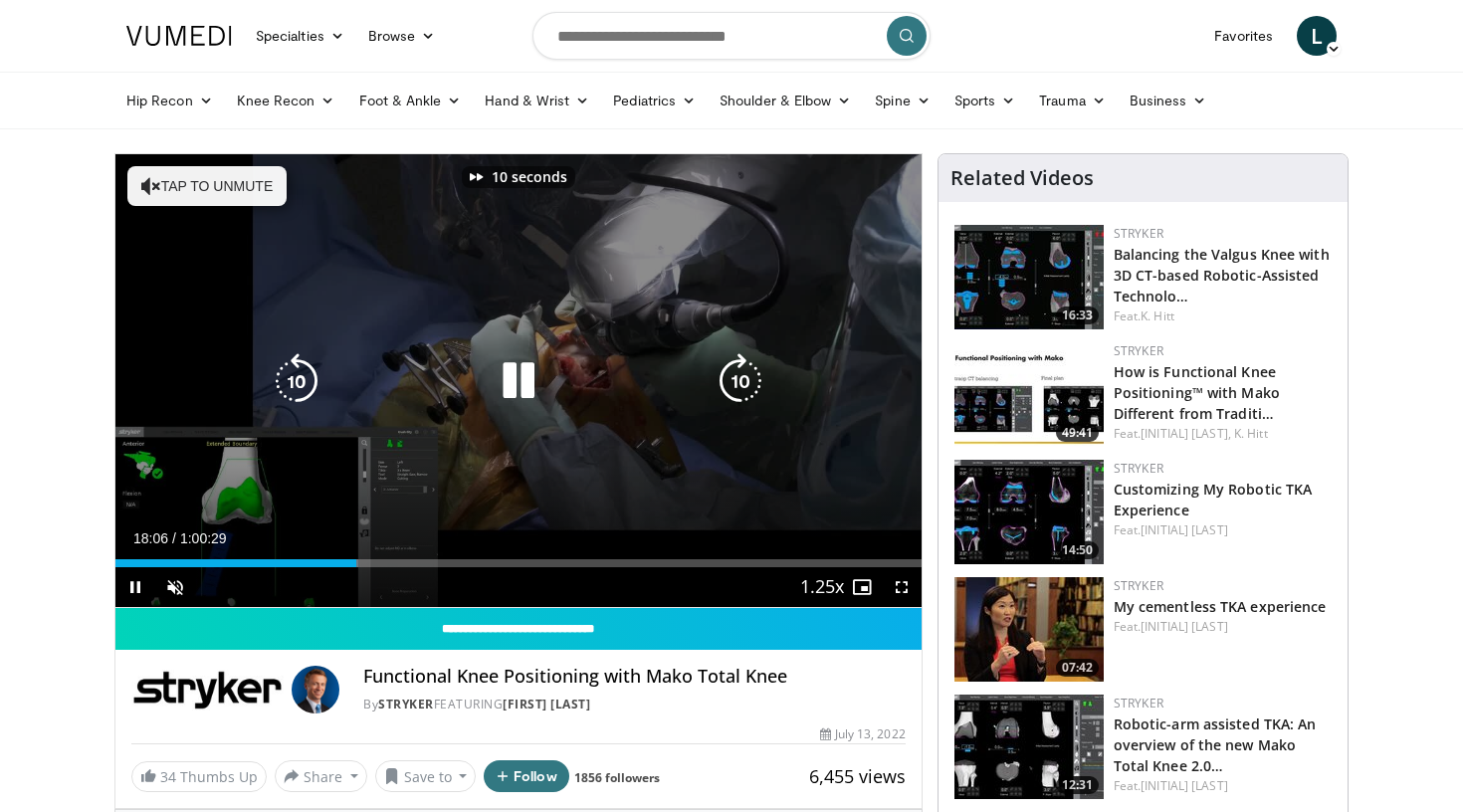 click at bounding box center [740, 381] 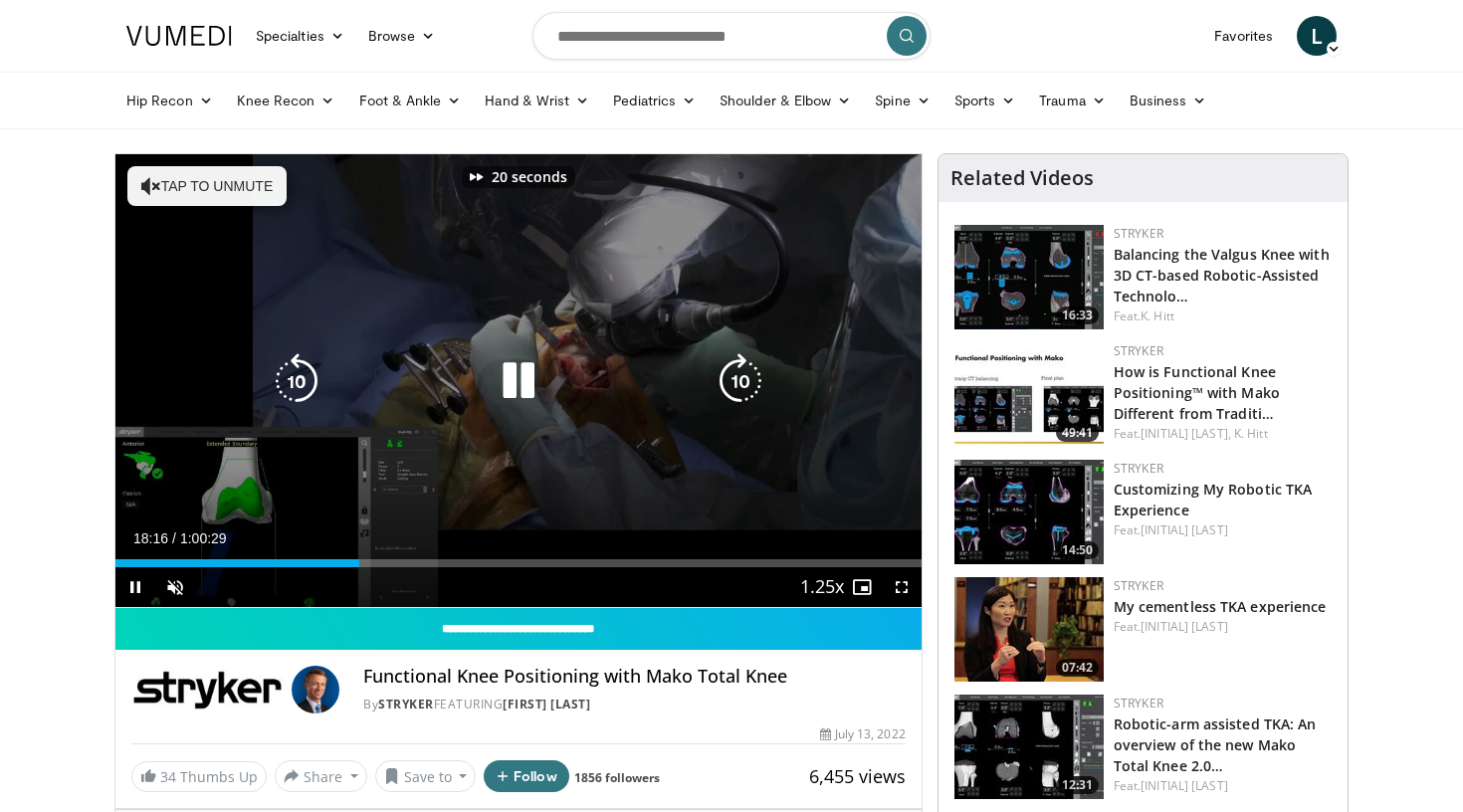 click at bounding box center [740, 381] 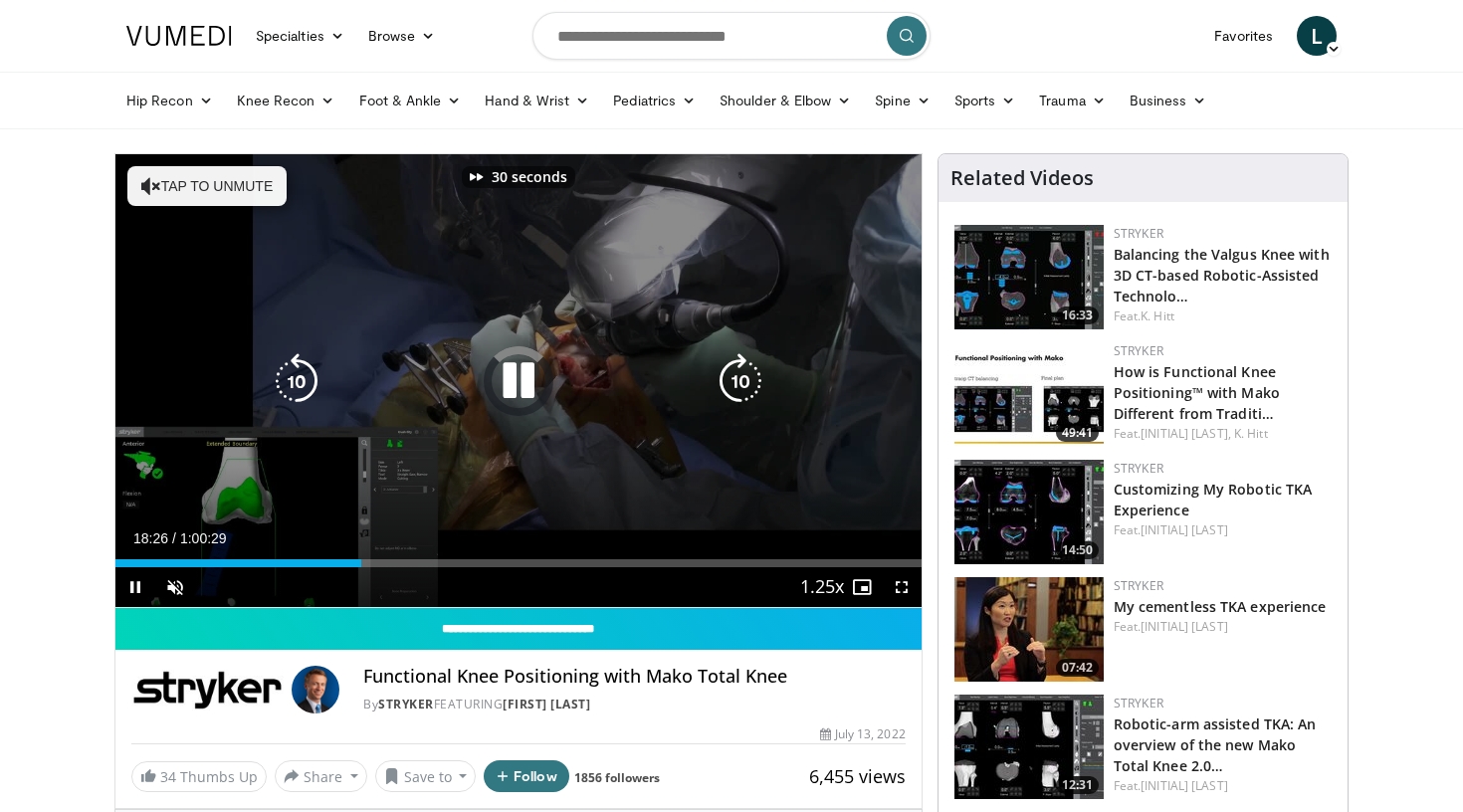 click at bounding box center [740, 381] 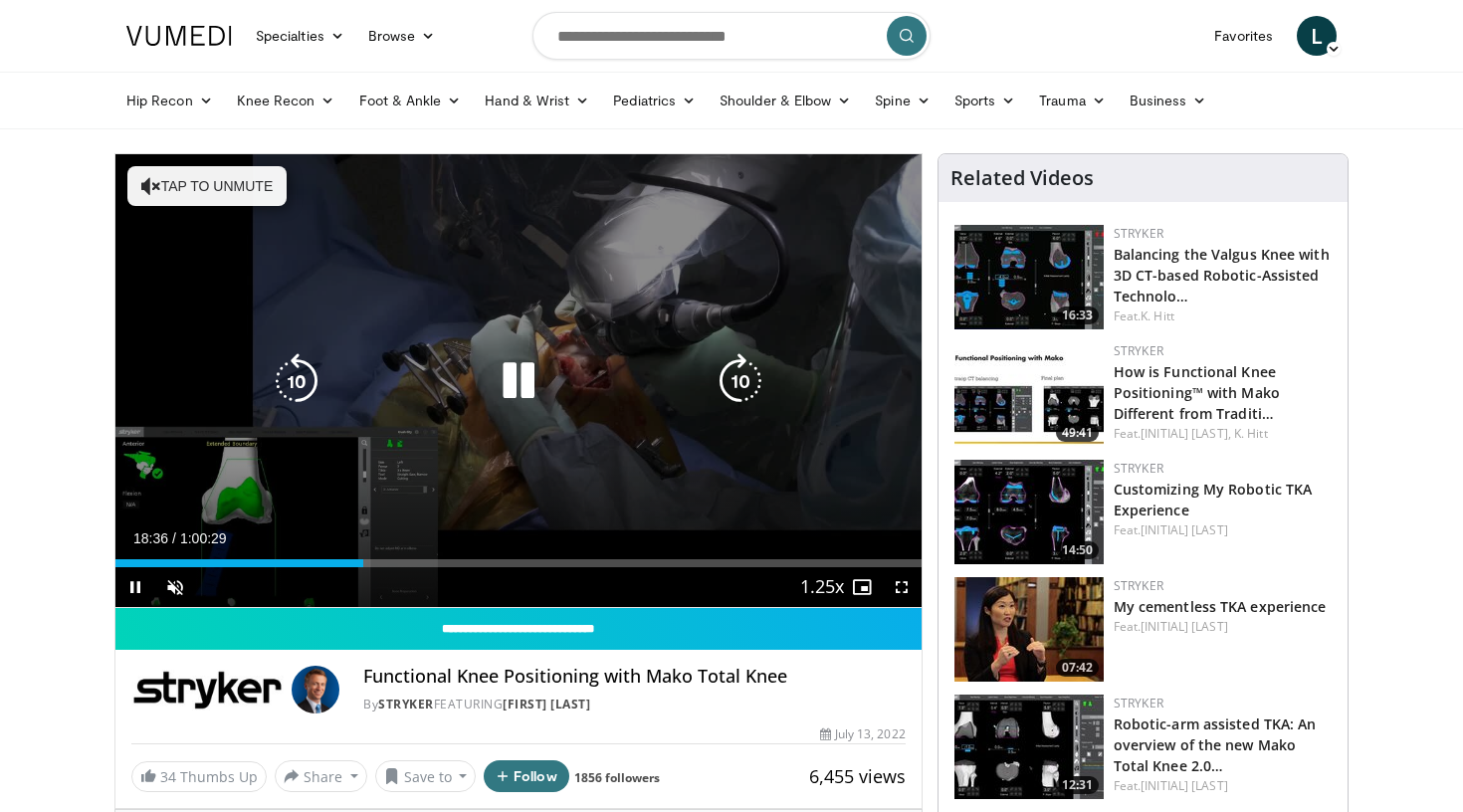 click at bounding box center (740, 381) 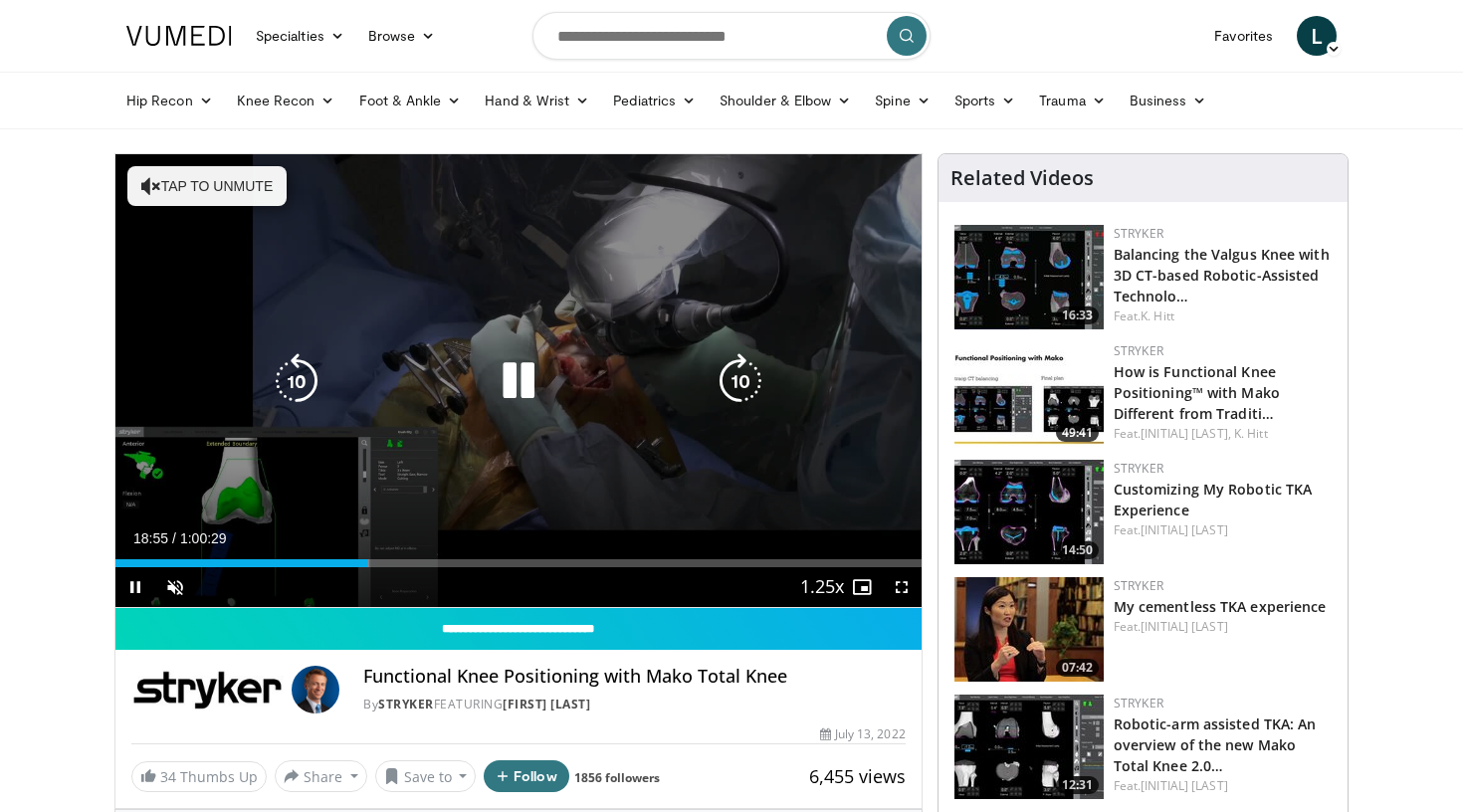 click at bounding box center (740, 381) 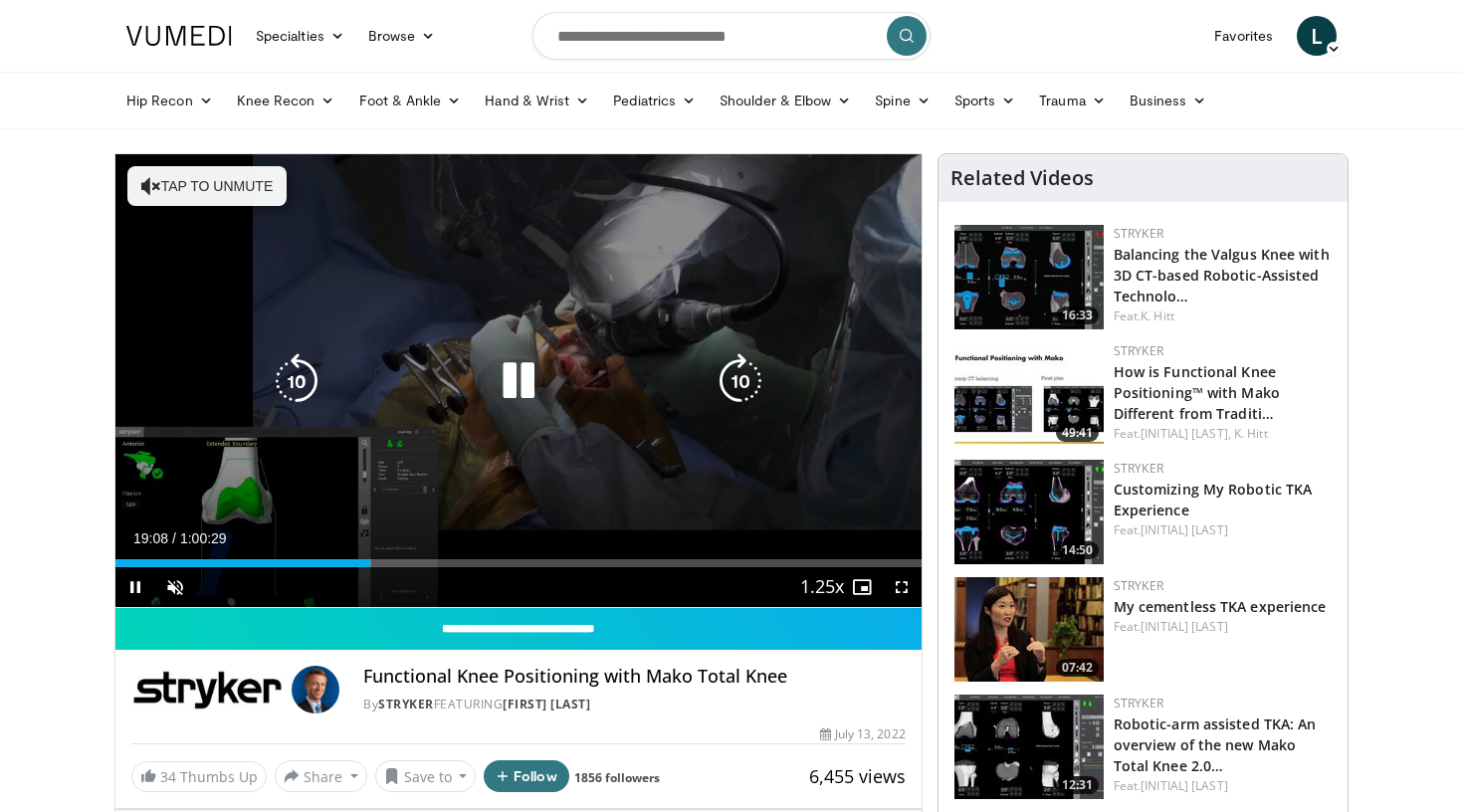 click at bounding box center (740, 381) 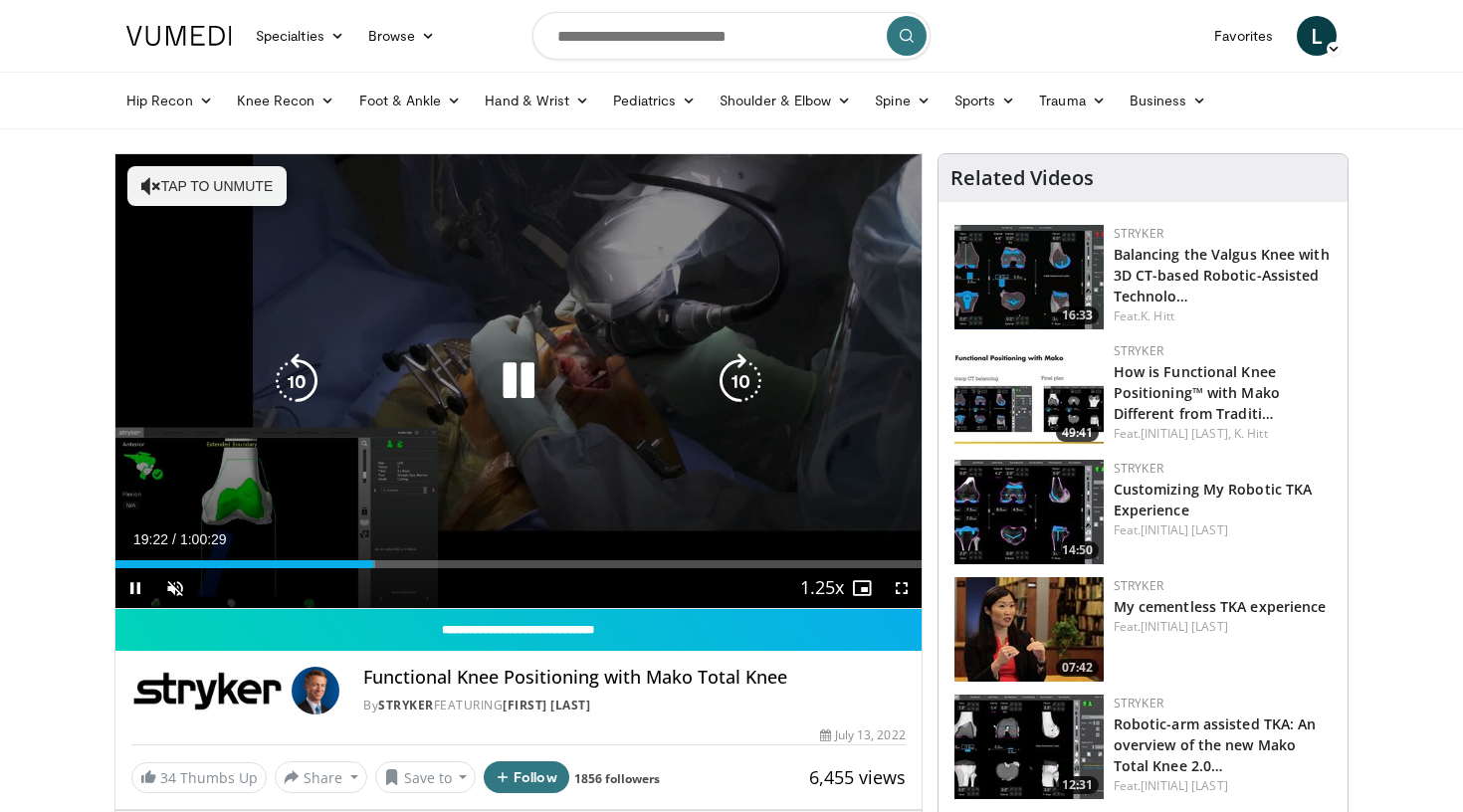 scroll, scrollTop: 0, scrollLeft: 0, axis: both 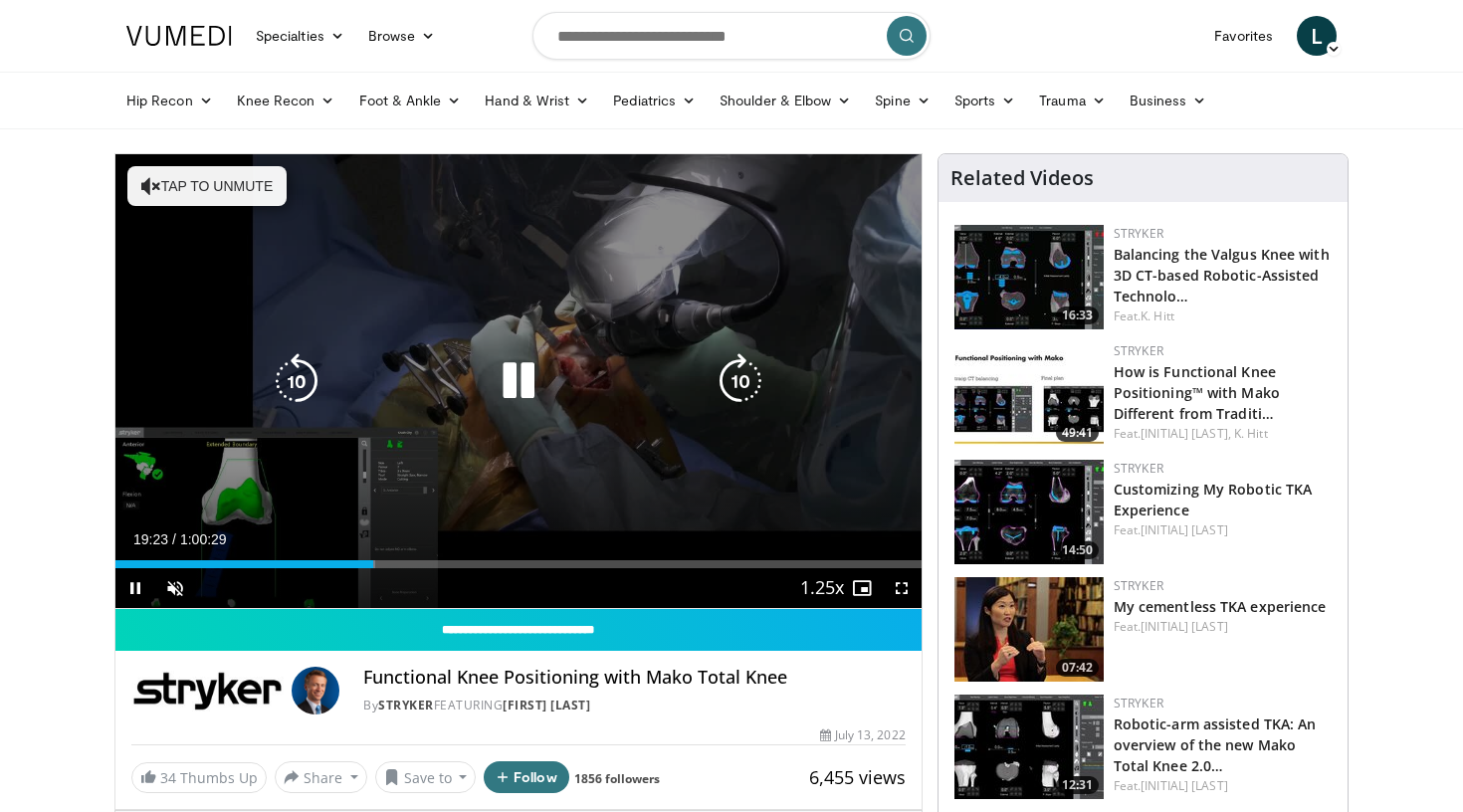 click at bounding box center (740, 381) 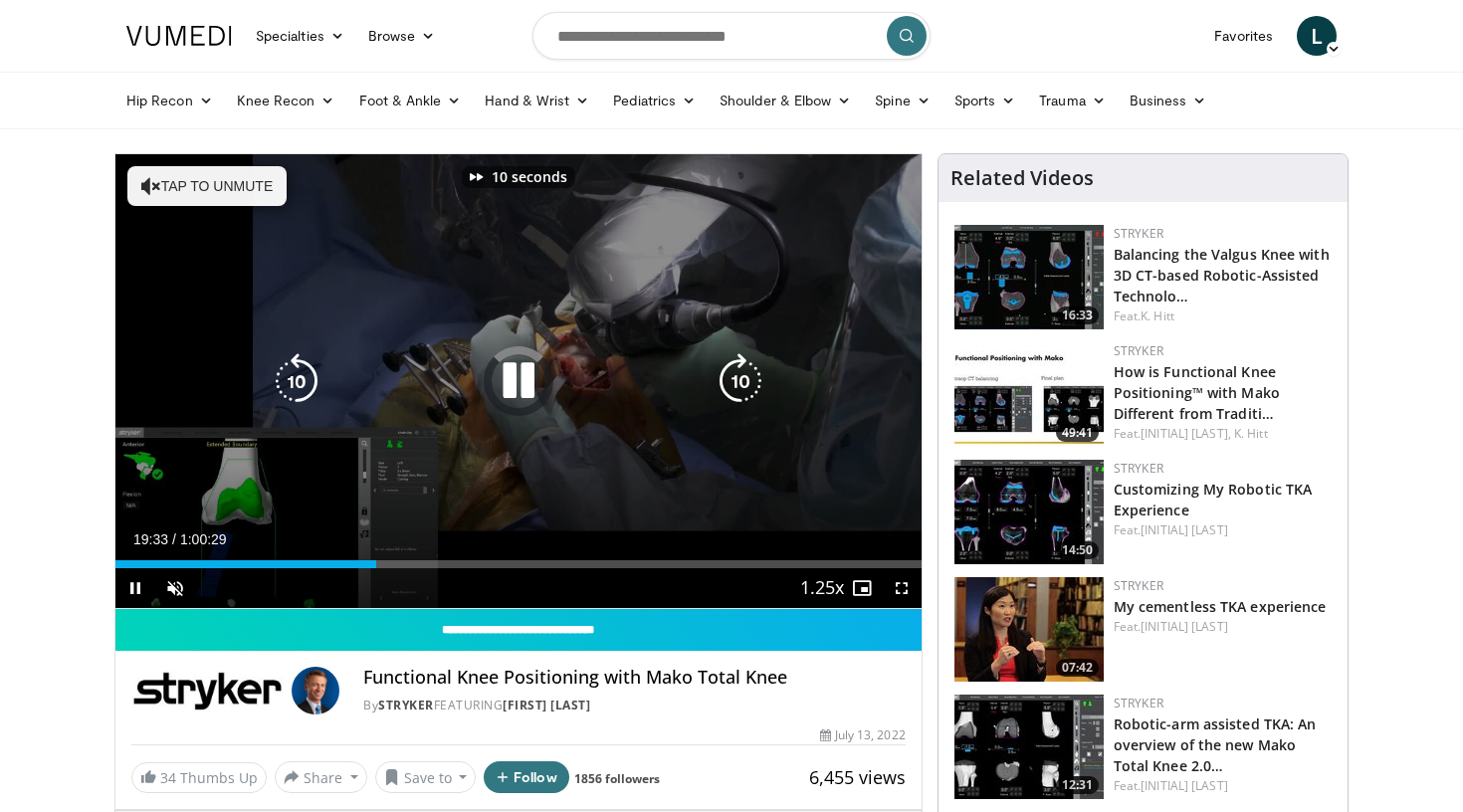 click at bounding box center (740, 381) 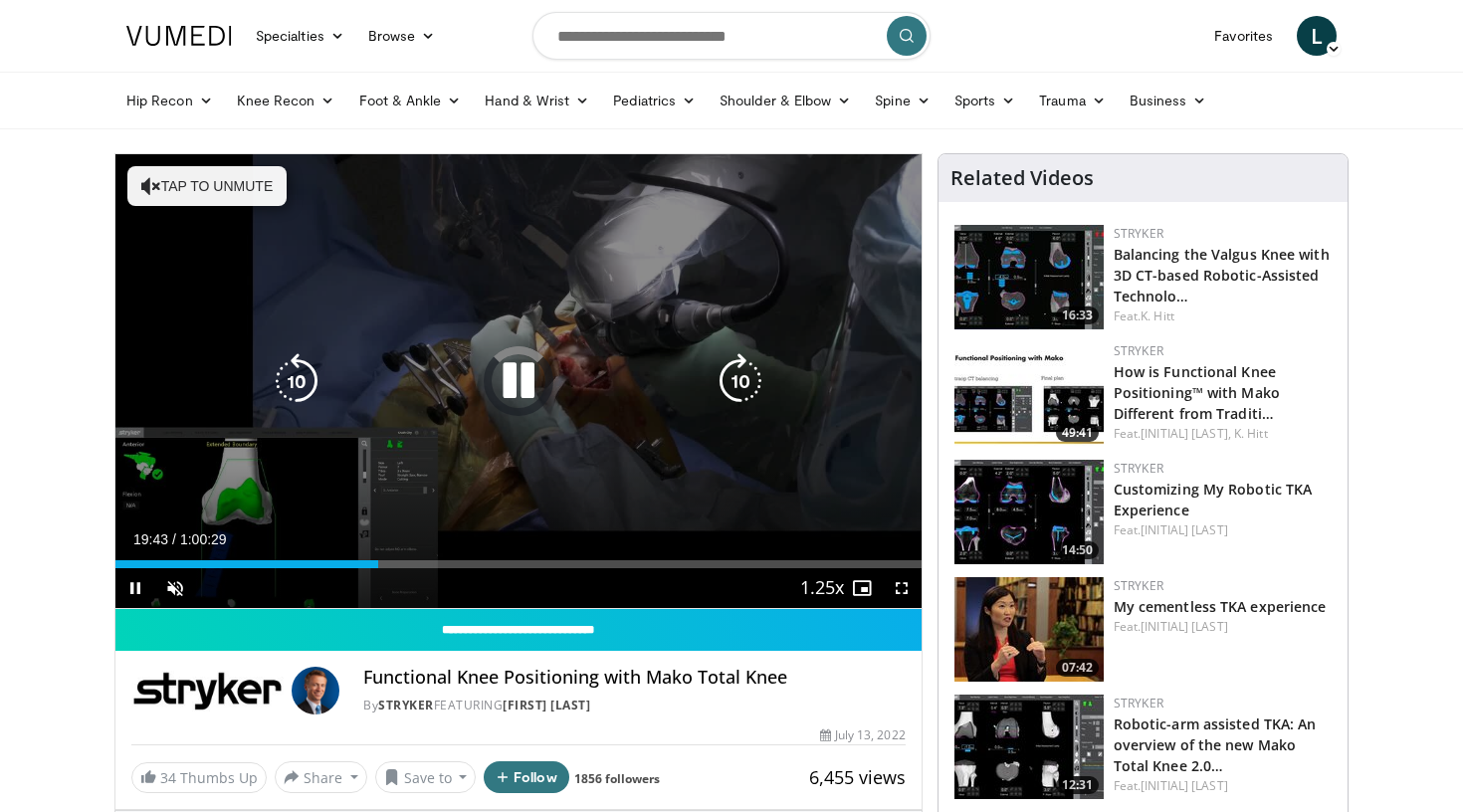 scroll, scrollTop: 0, scrollLeft: 0, axis: both 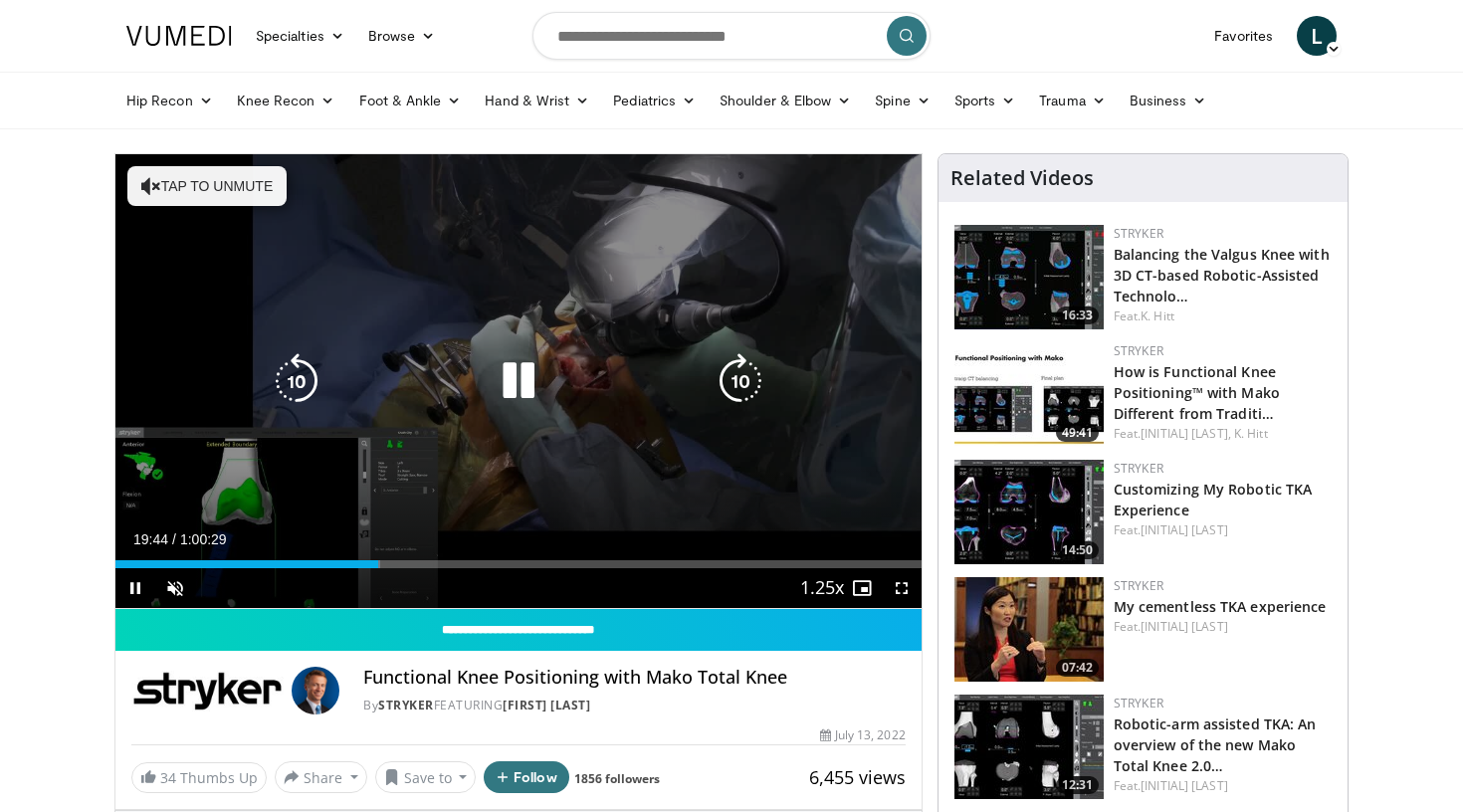 click at bounding box center [740, 381] 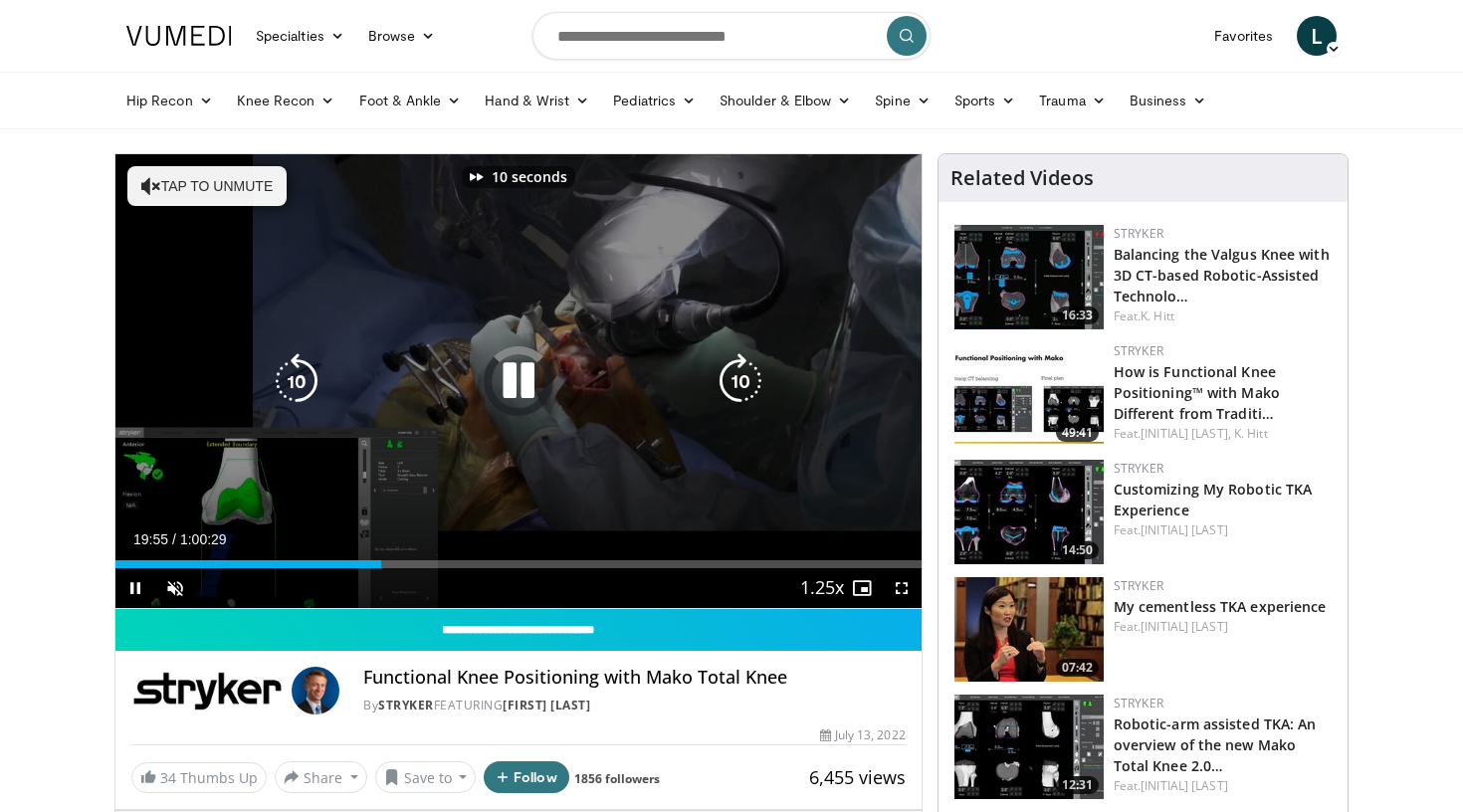 click at bounding box center (740, 381) 